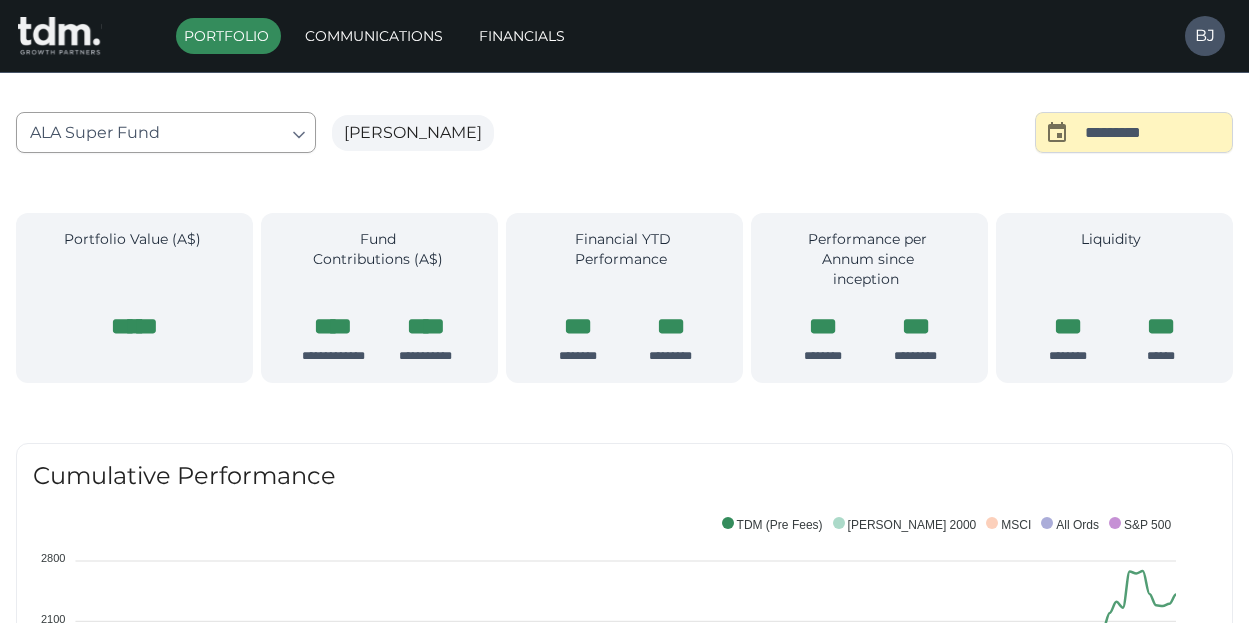 scroll, scrollTop: 0, scrollLeft: 0, axis: both 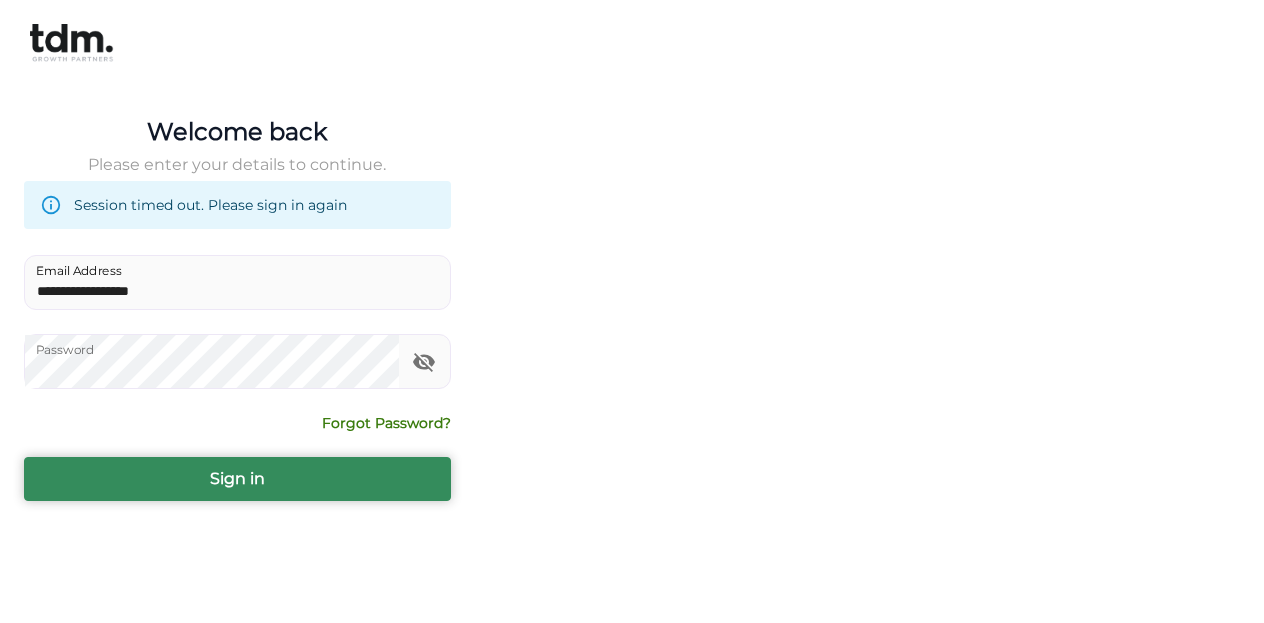 click on "Sign in" at bounding box center (237, 479) 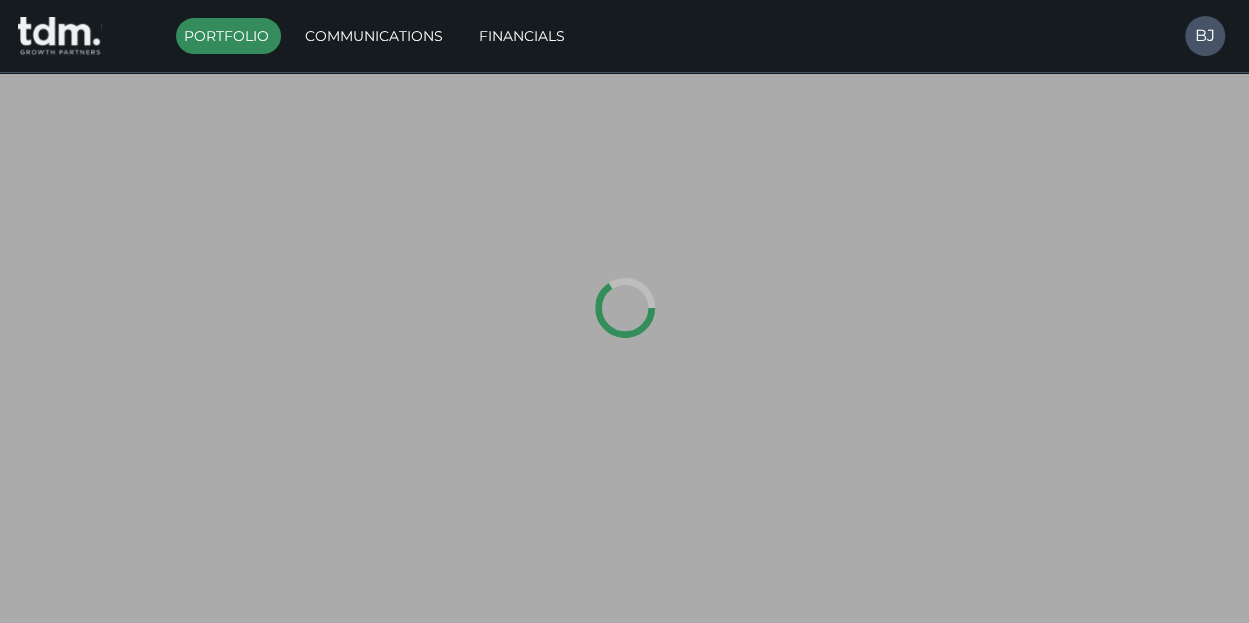 click at bounding box center (624, 311) 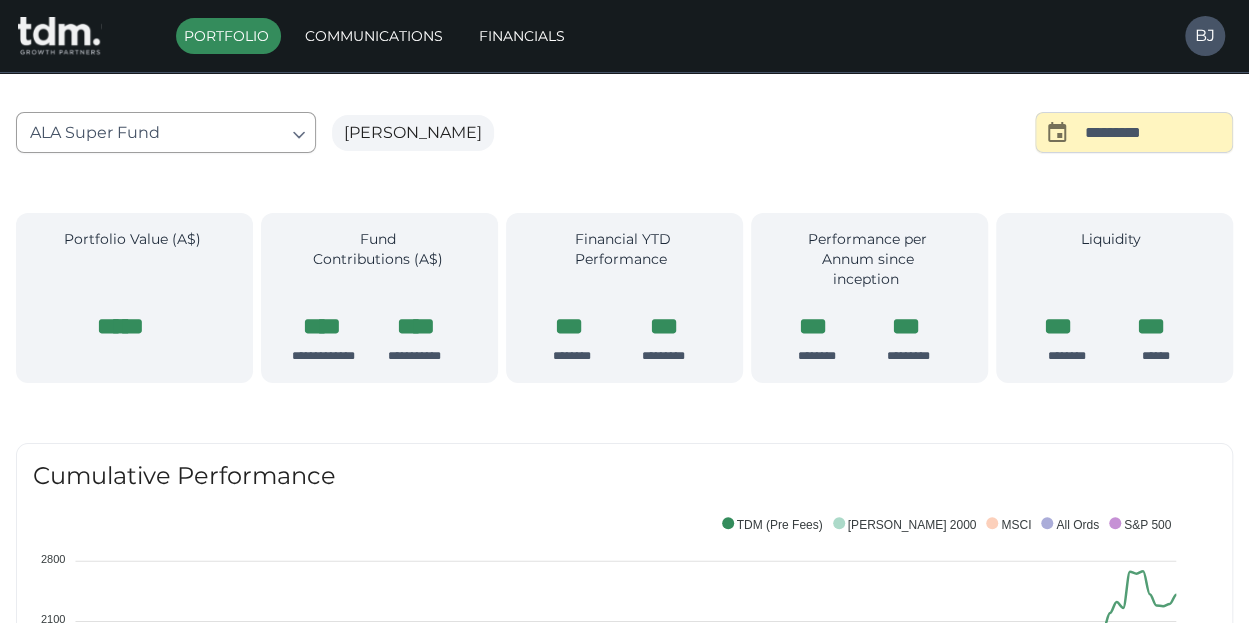click on "**********" at bounding box center (624, 1720) 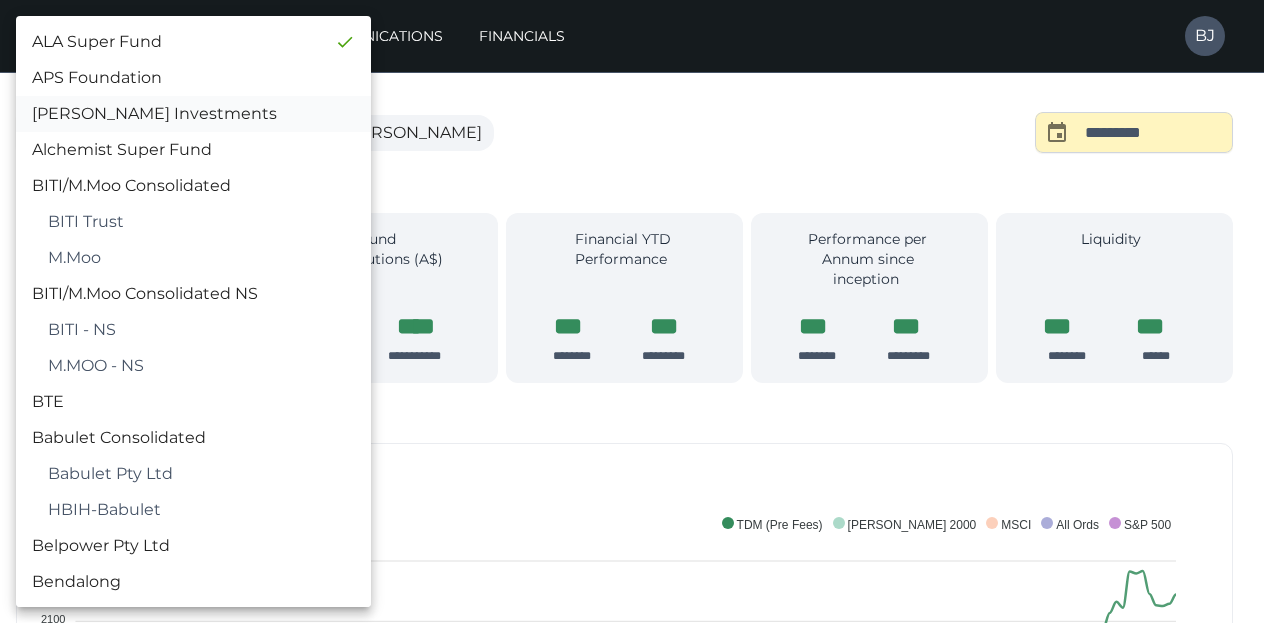 click on "Albert Investments" at bounding box center (193, 114) 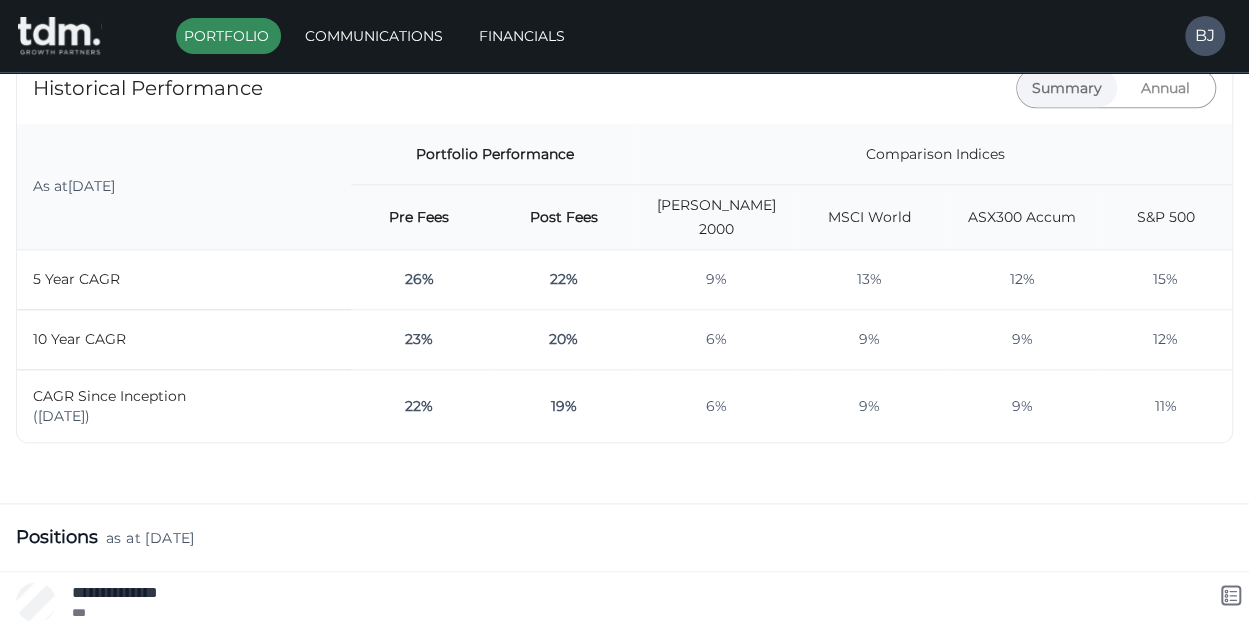 scroll, scrollTop: 956, scrollLeft: 0, axis: vertical 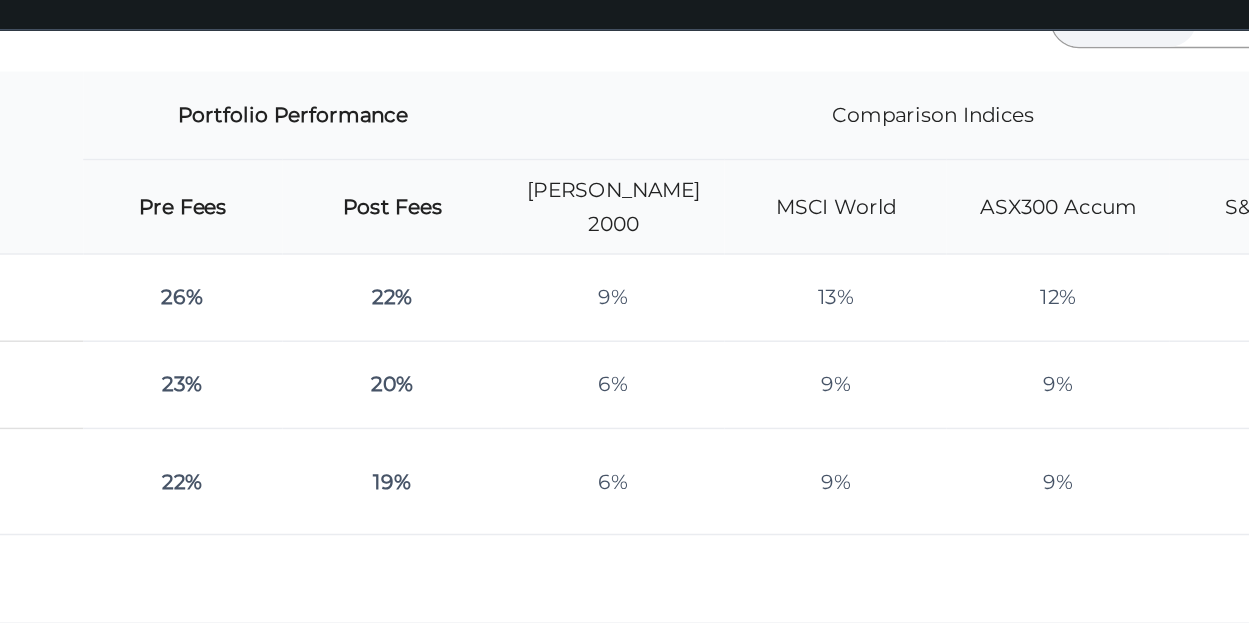 click on "13%" at bounding box center (868, 256) 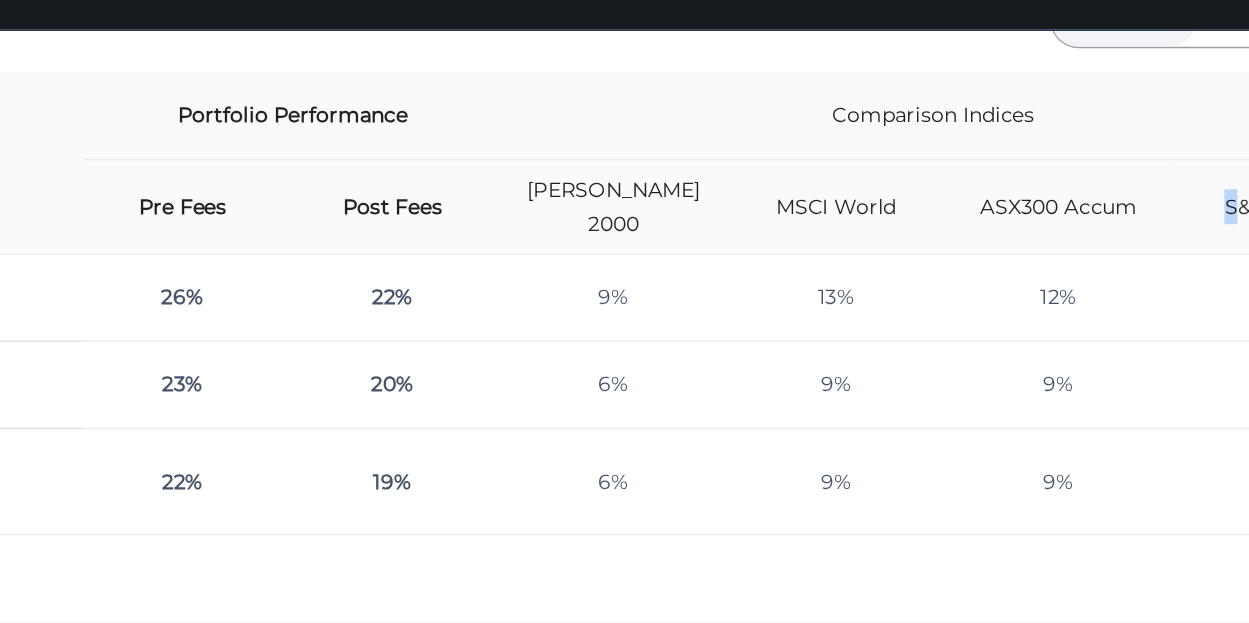 click on "S&P 500" at bounding box center [1165, 193] 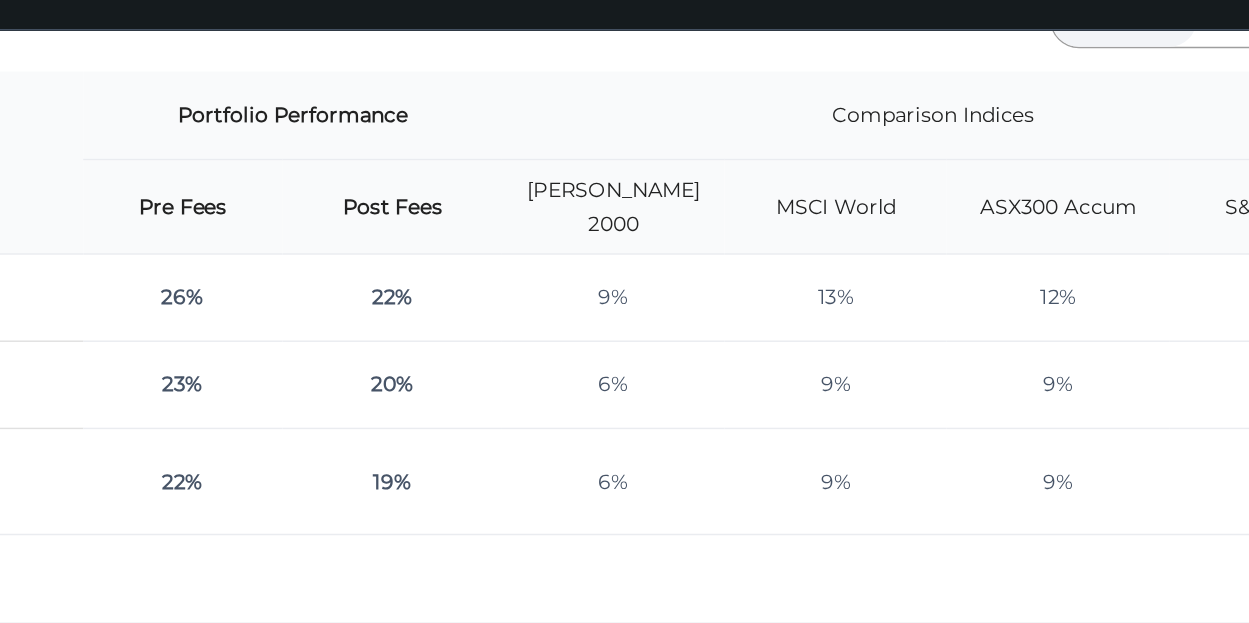 drag, startPoint x: 1140, startPoint y: 249, endPoint x: 1140, endPoint y: 371, distance: 122 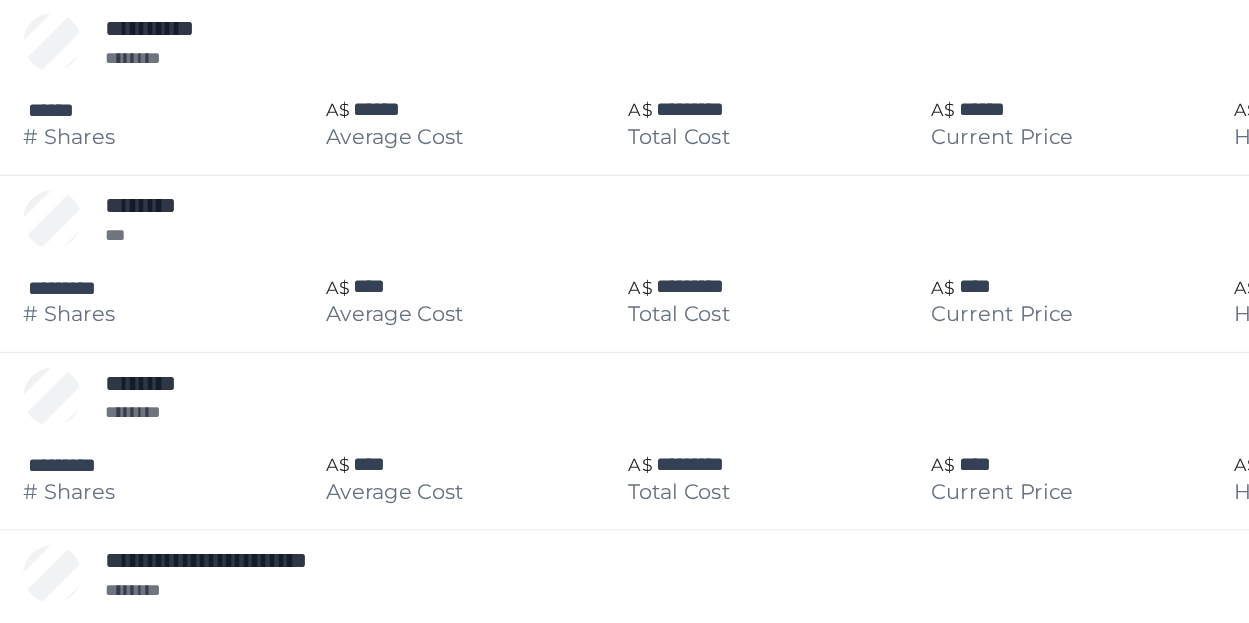 scroll, scrollTop: 2424, scrollLeft: 0, axis: vertical 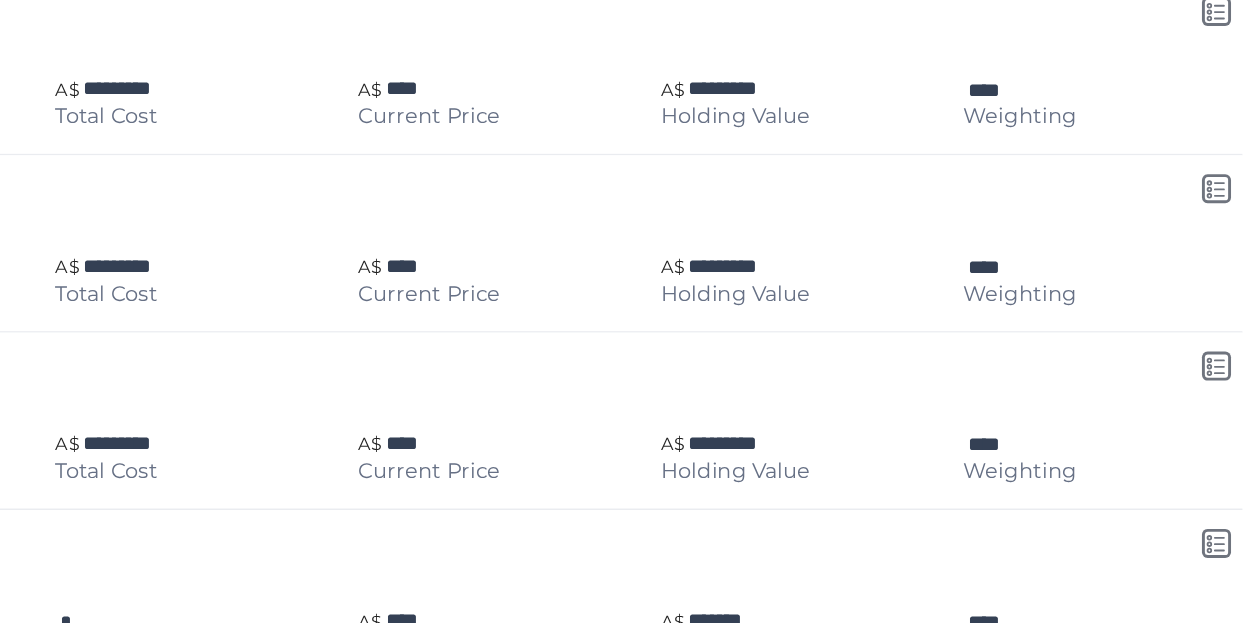 click on "******** ***" at bounding box center [646, 209] 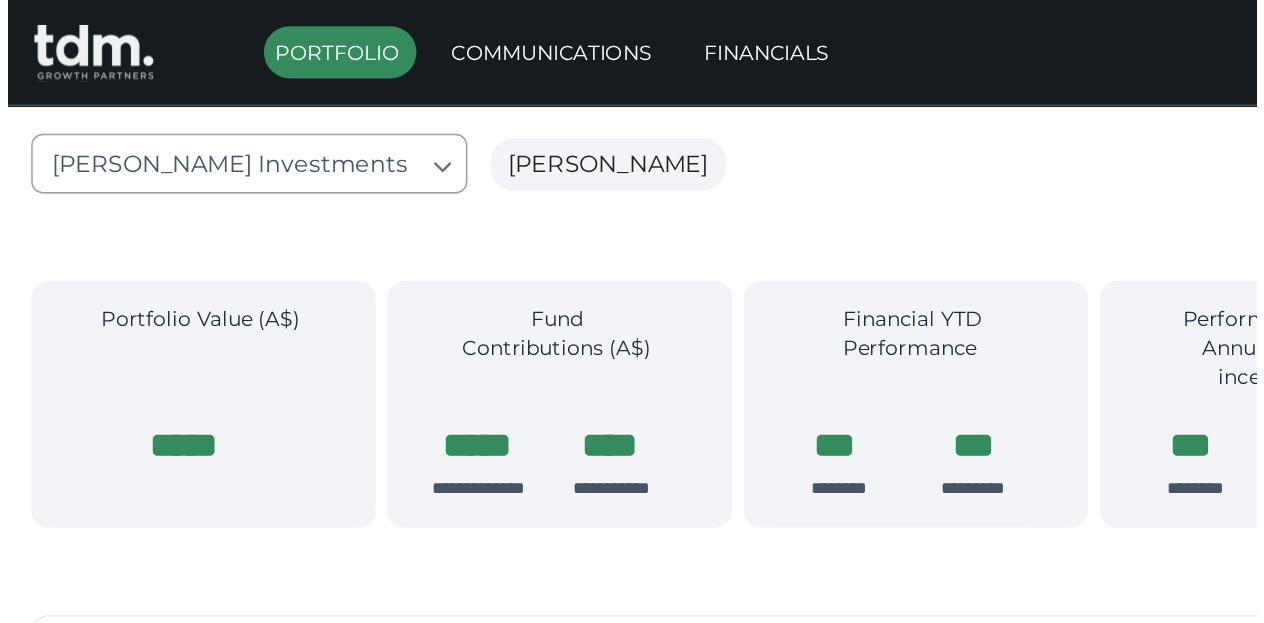 scroll, scrollTop: 12, scrollLeft: 0, axis: vertical 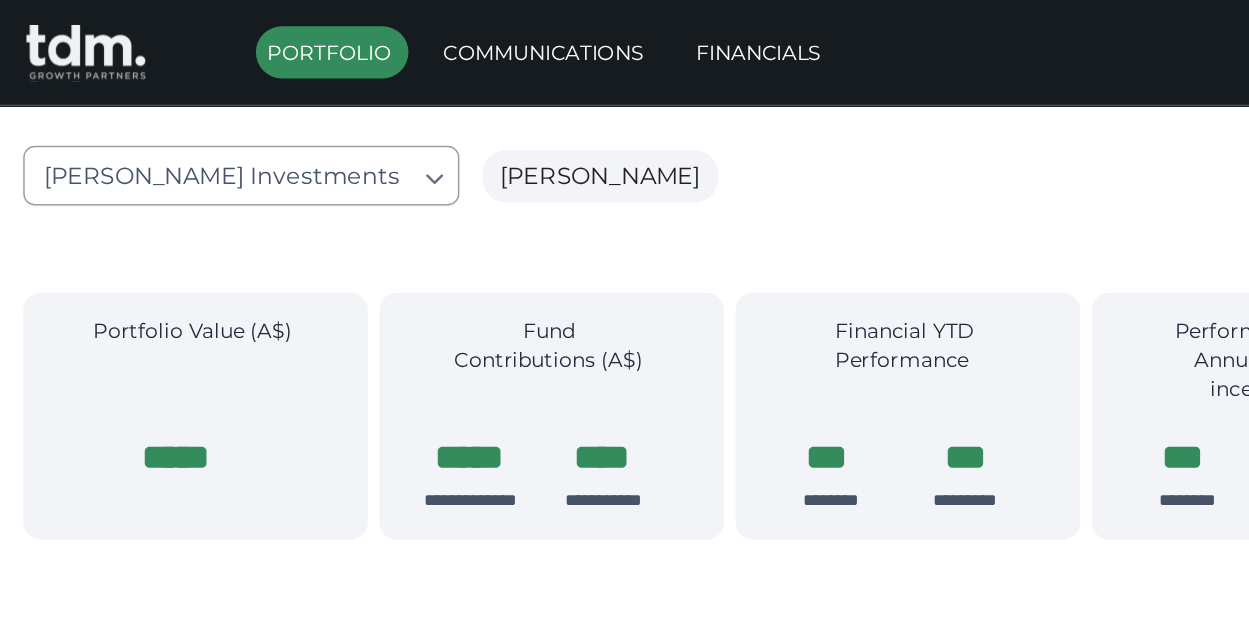 click on "**********" at bounding box center (624, 1728) 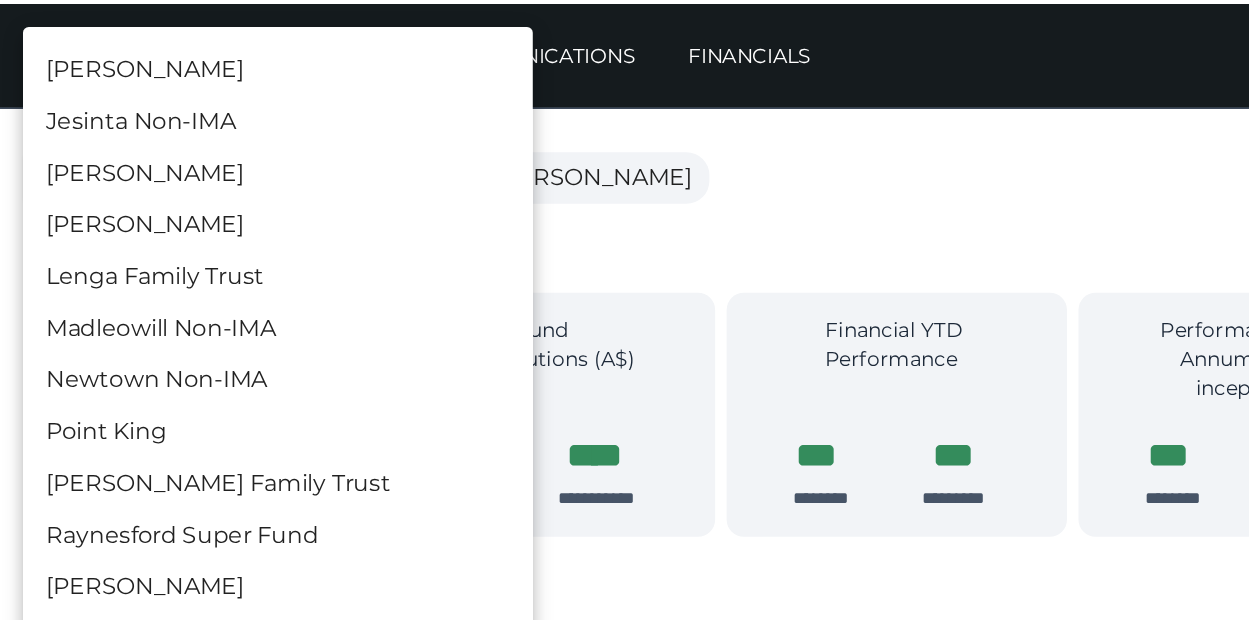 scroll, scrollTop: 4365, scrollLeft: 0, axis: vertical 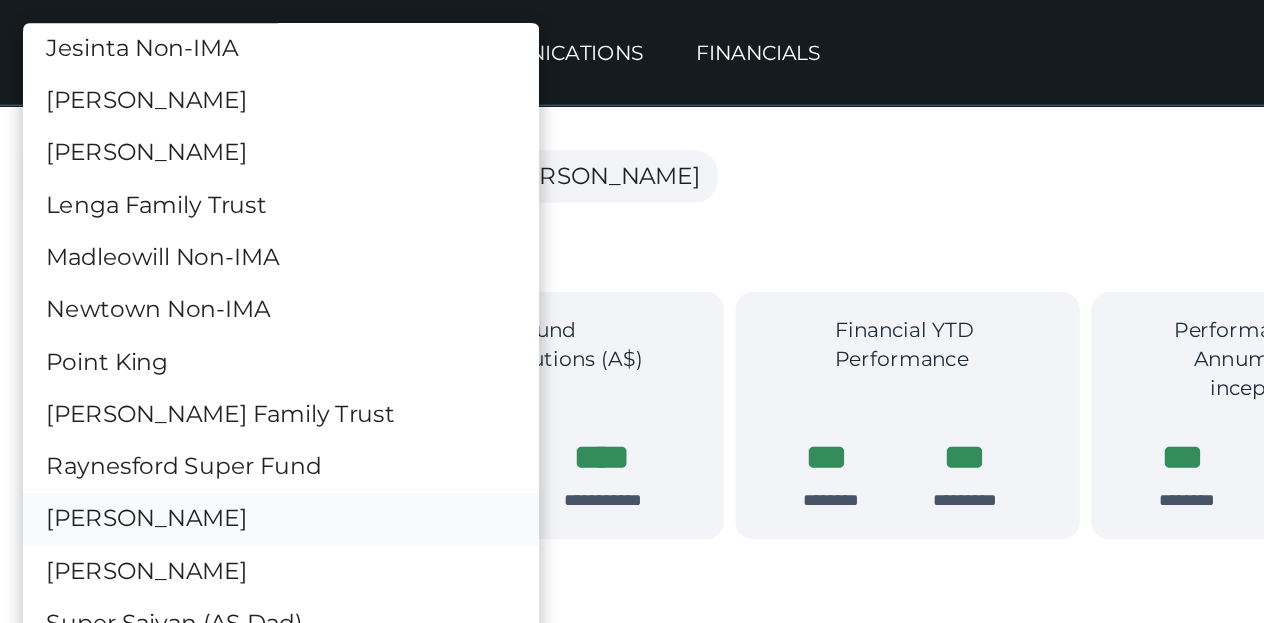 click on "Richard Wagner" at bounding box center [193, 357] 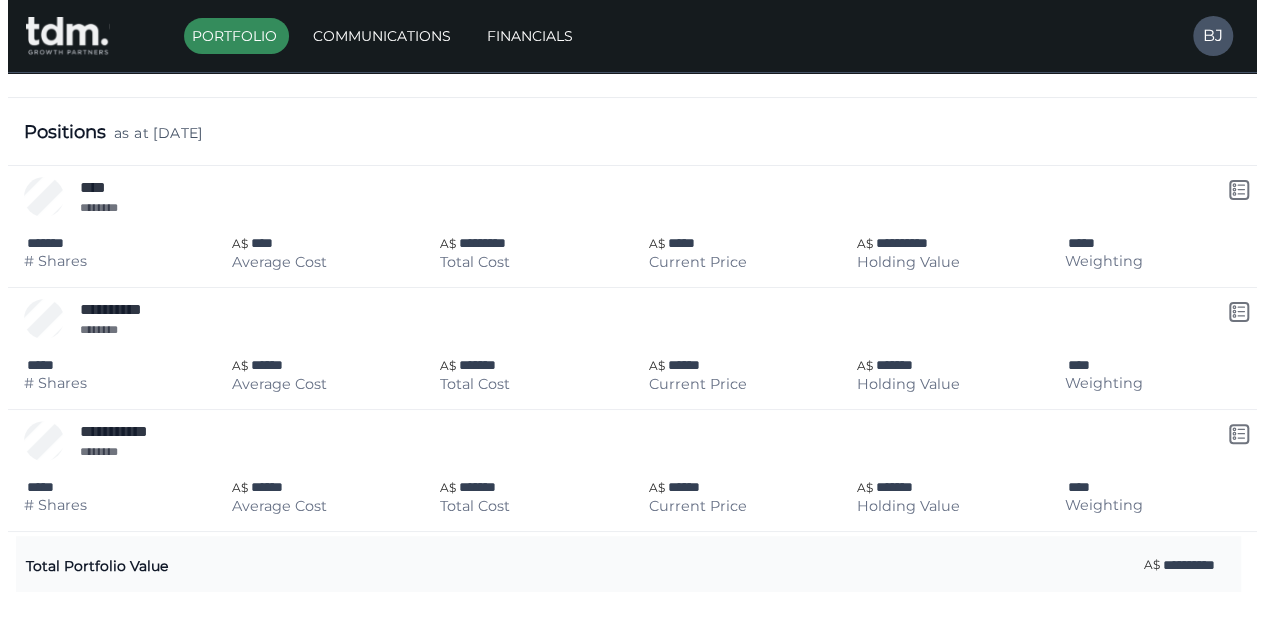 scroll, scrollTop: 0, scrollLeft: 0, axis: both 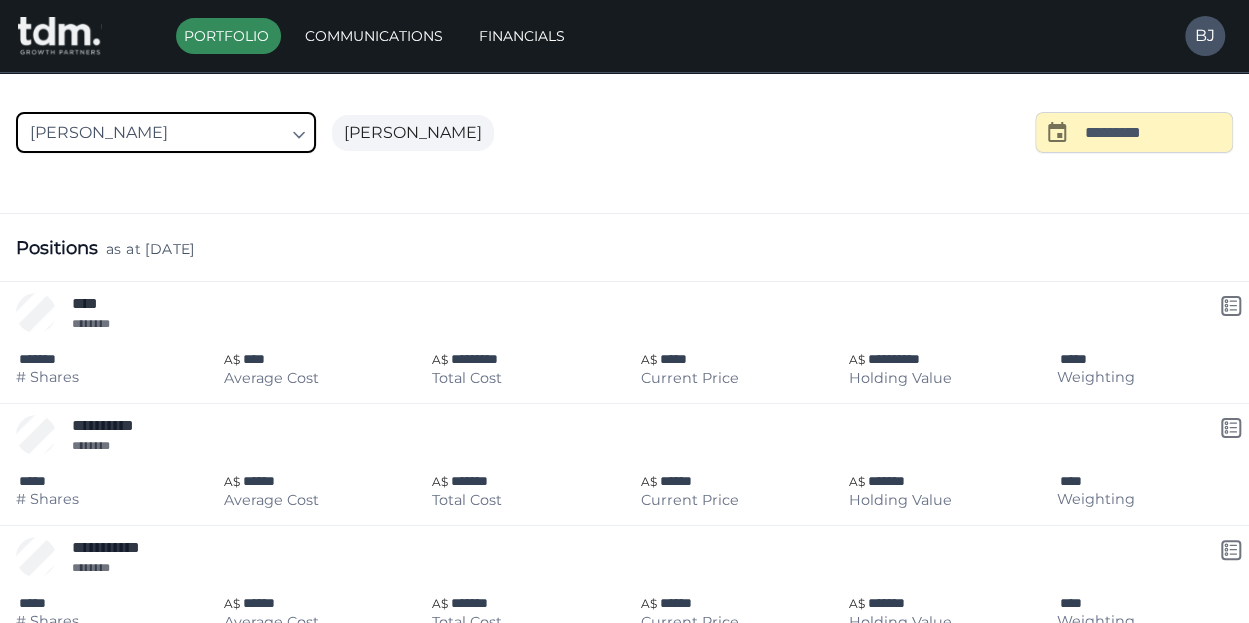 click on "**********" at bounding box center [624, 402] 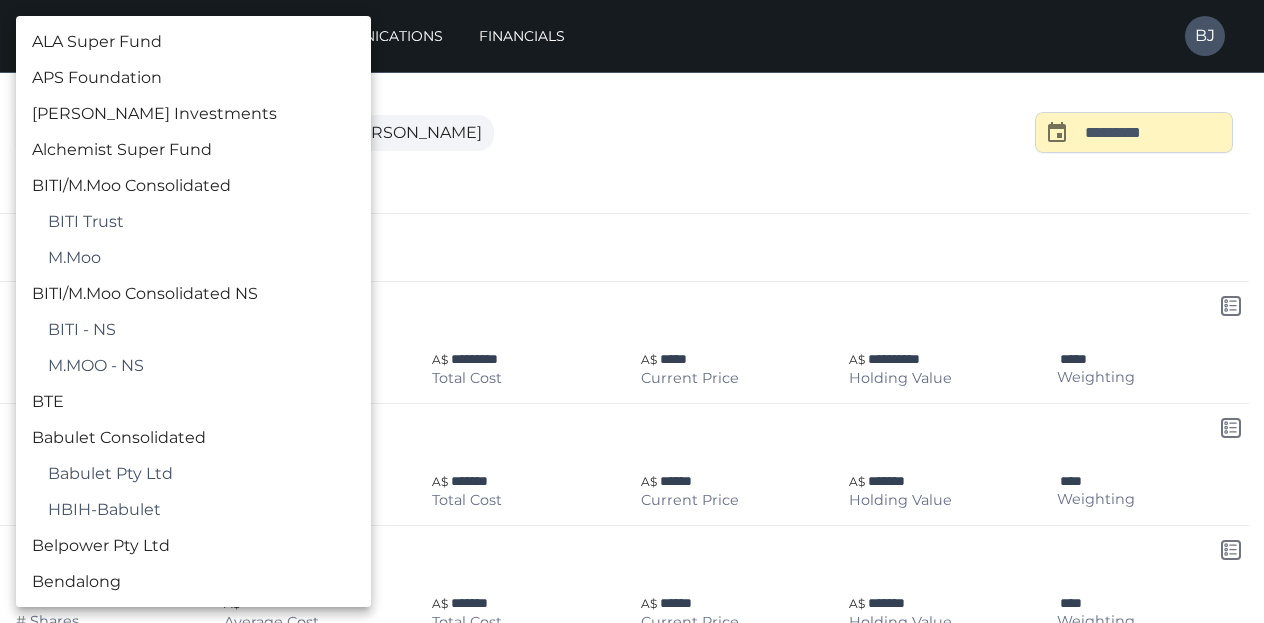 scroll, scrollTop: 4410, scrollLeft: 0, axis: vertical 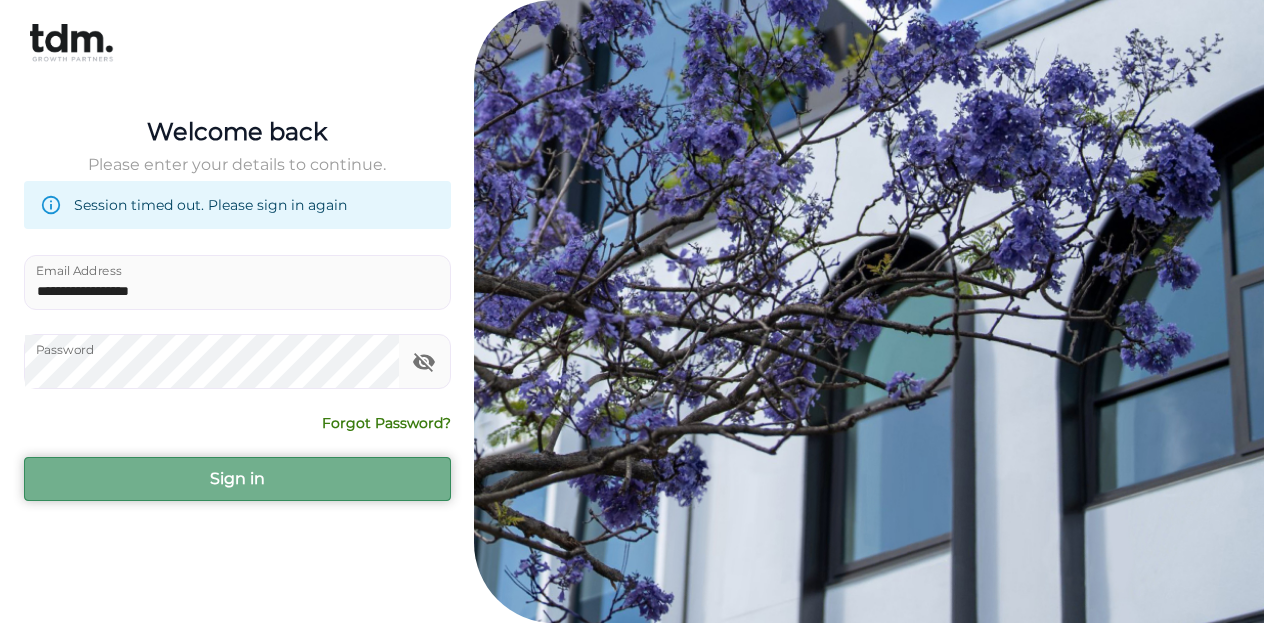 click on "Sign in" at bounding box center [237, 479] 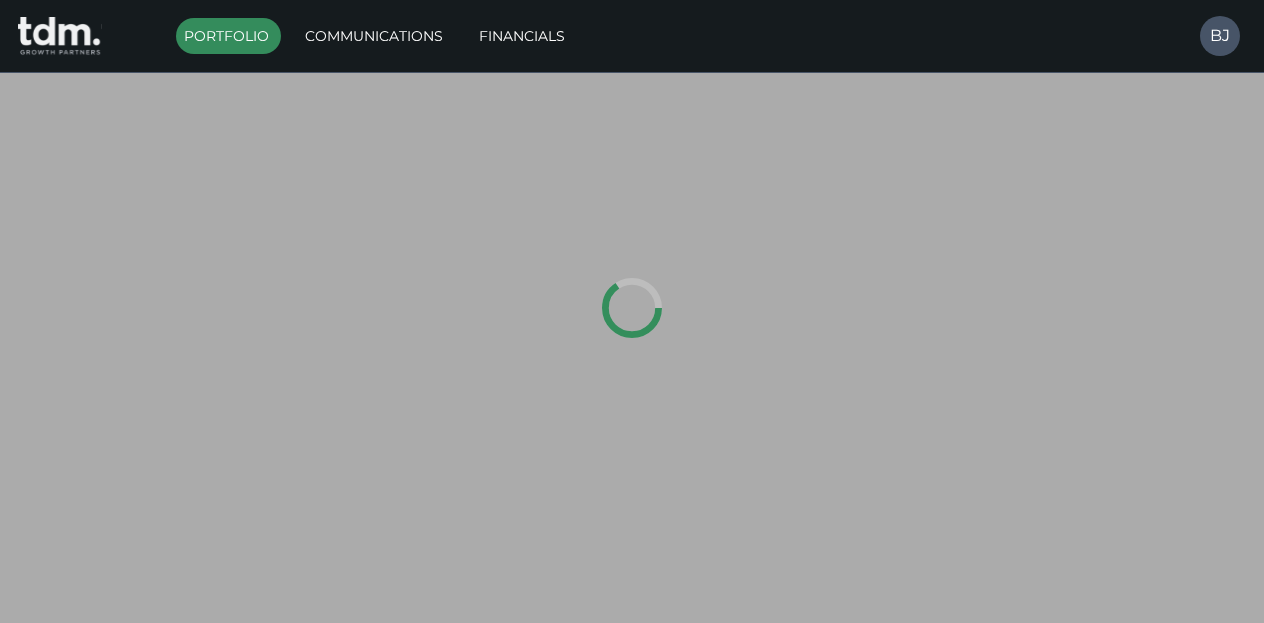 type on "*********" 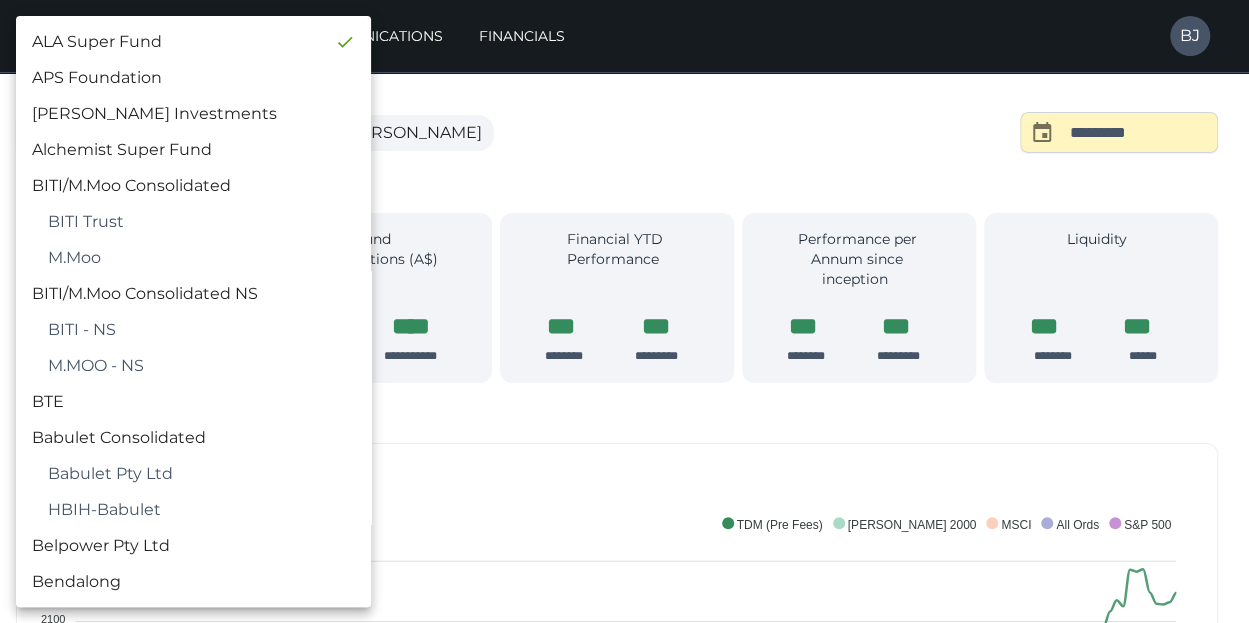 click on "**********" at bounding box center [624, 1720] 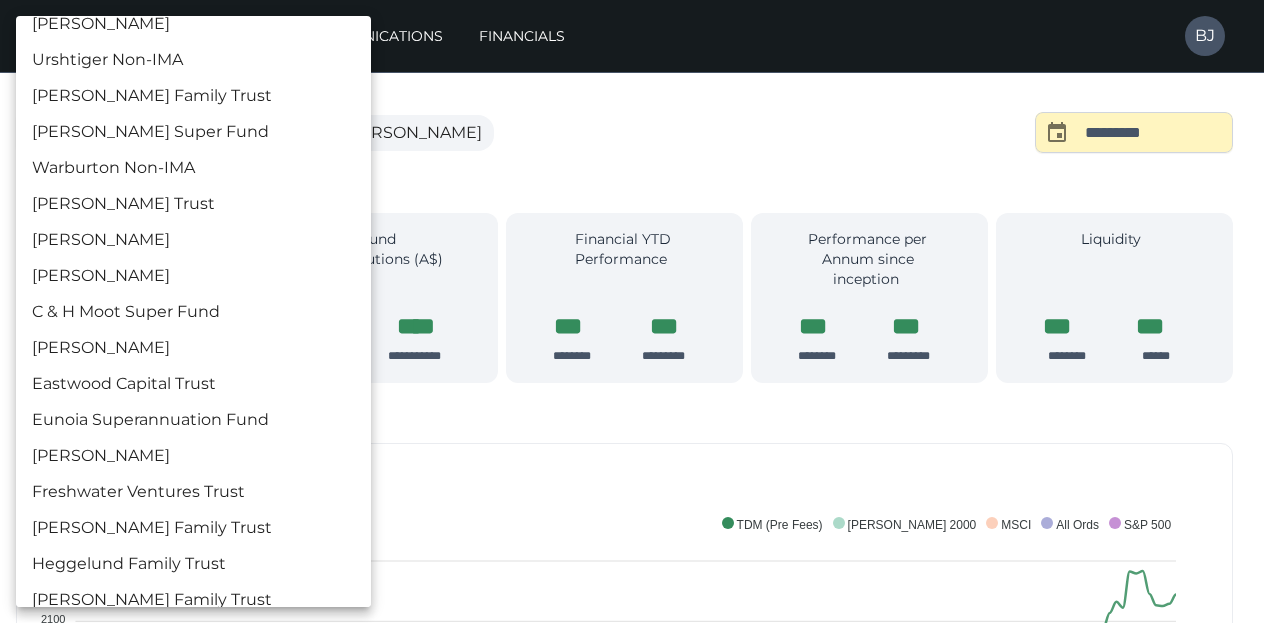 scroll, scrollTop: 5317, scrollLeft: 0, axis: vertical 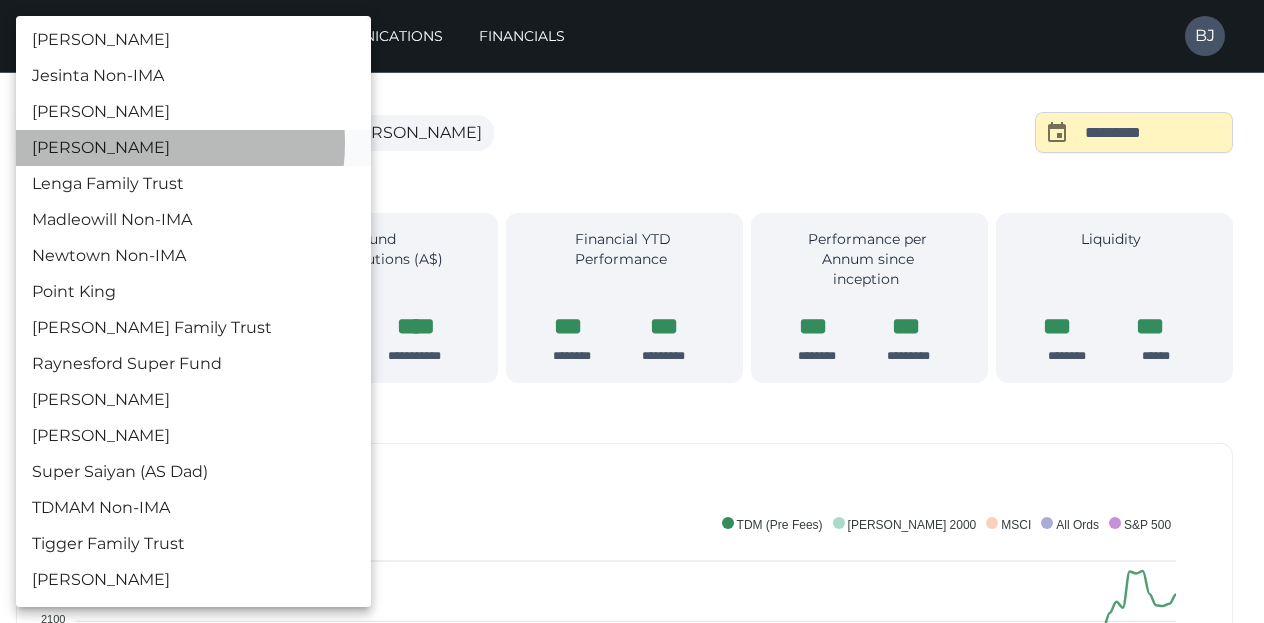 click on "KARA BOEG" at bounding box center [193, 148] 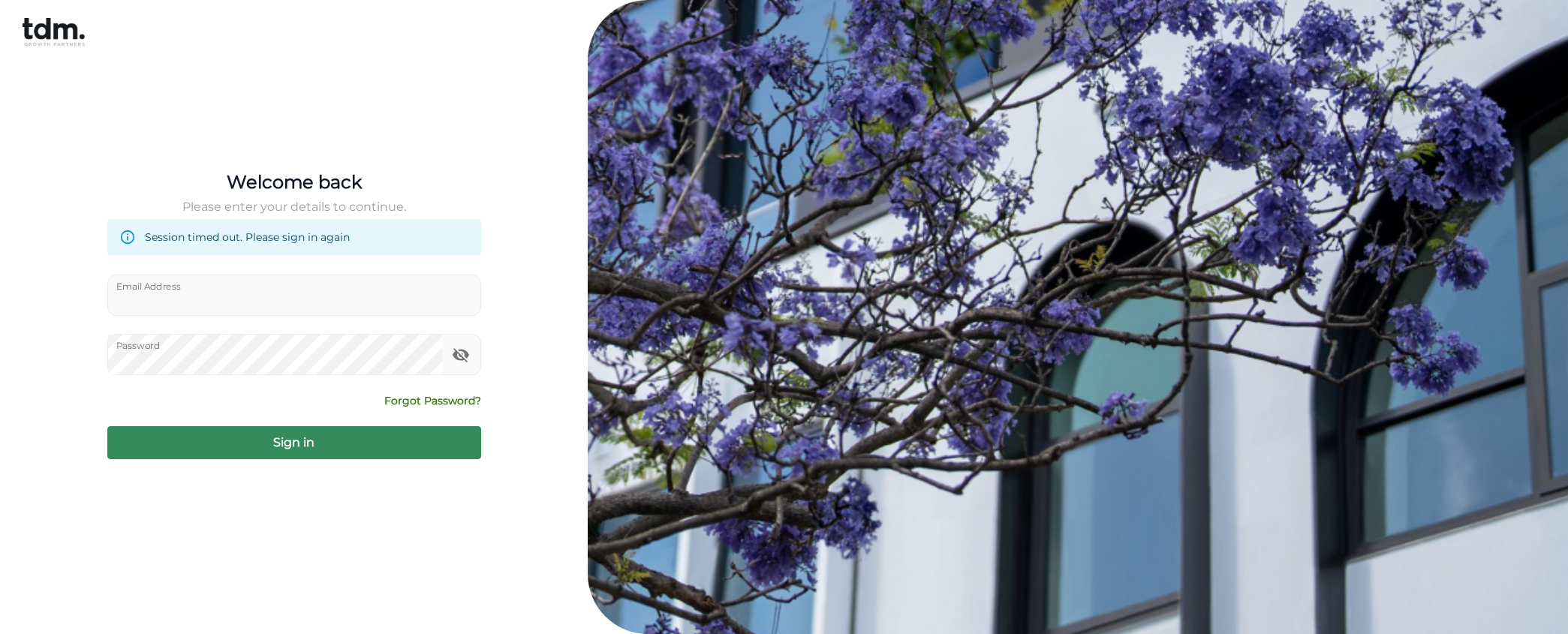 type on "**********" 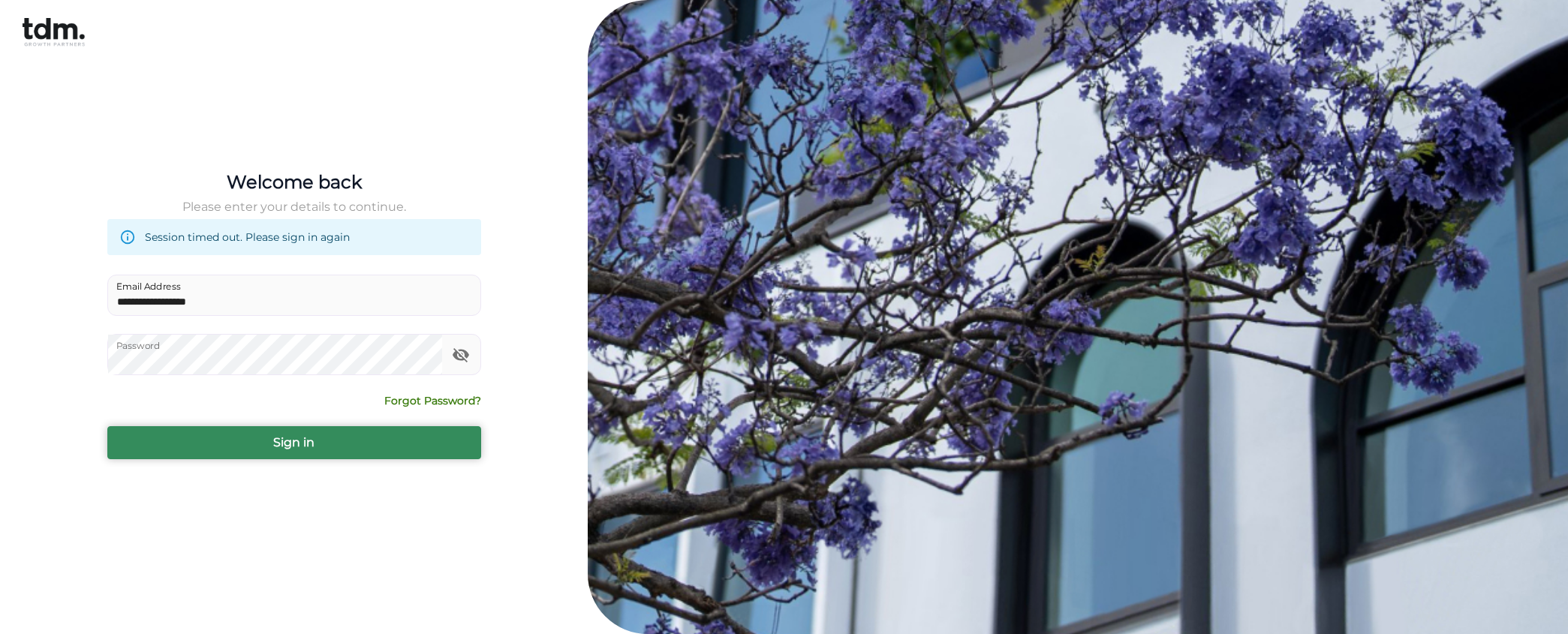 click on "Sign in" at bounding box center [294, 443] 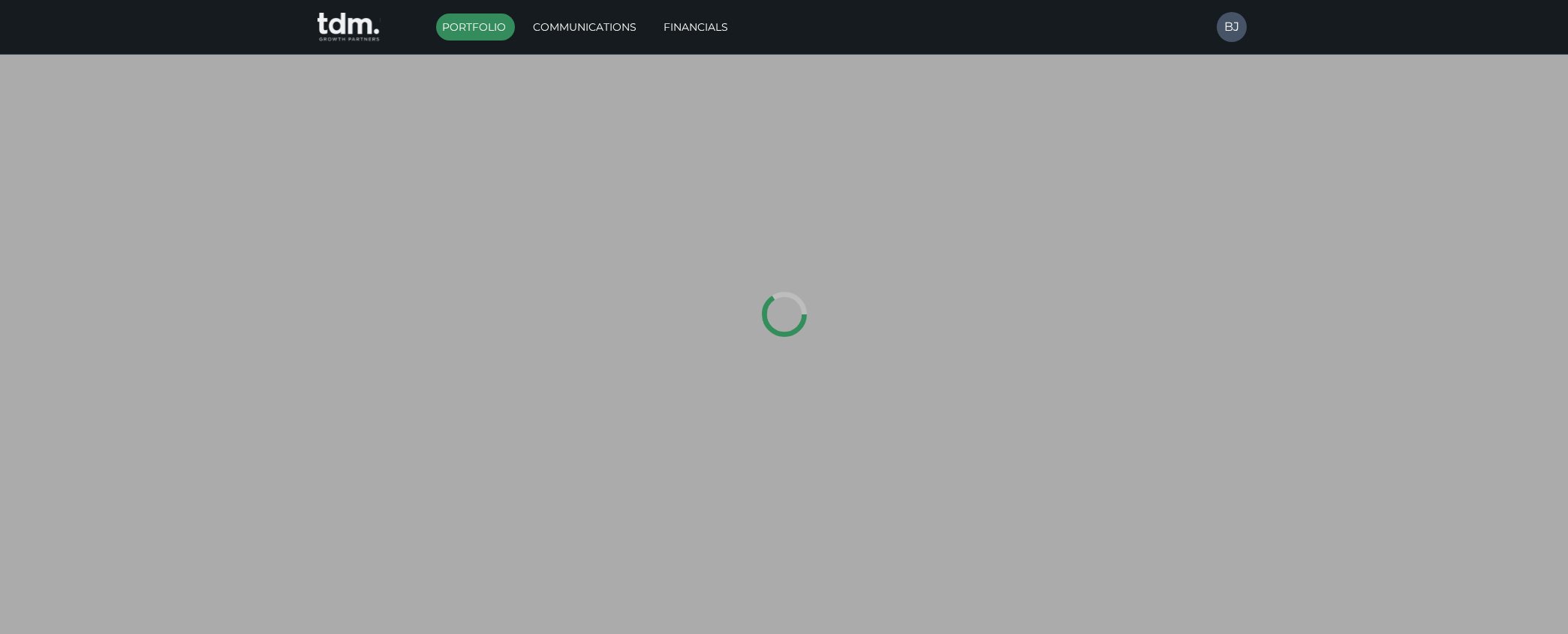 type on "*********" 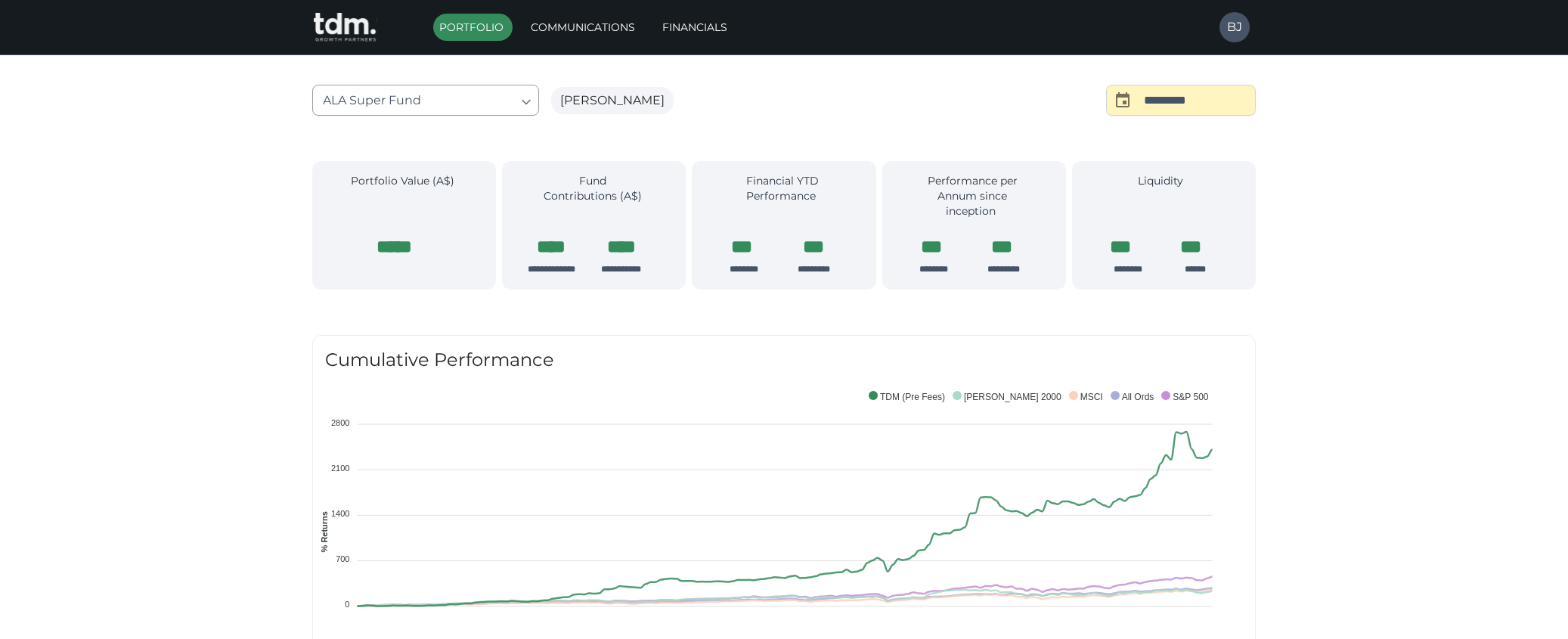 click on "**********" at bounding box center (784, 1099) 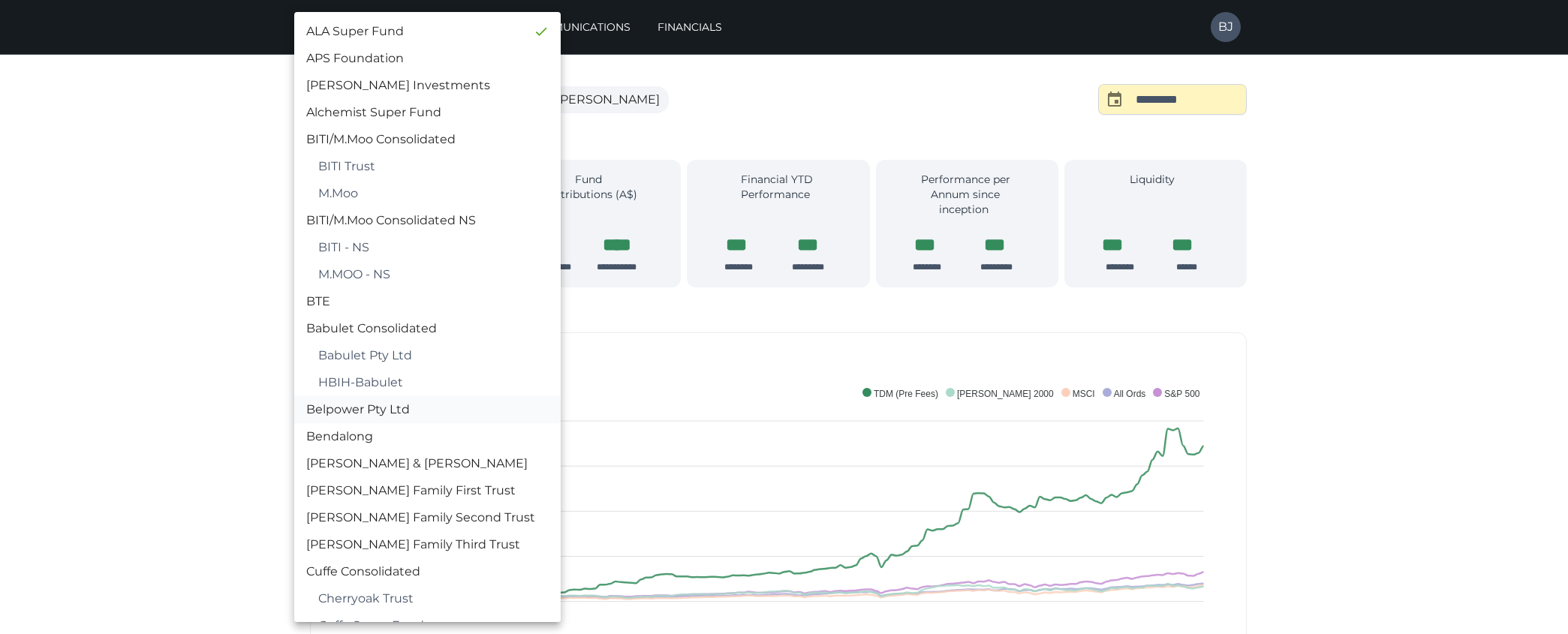 click on "Belpower Pty Ltd" at bounding box center (427, 410) 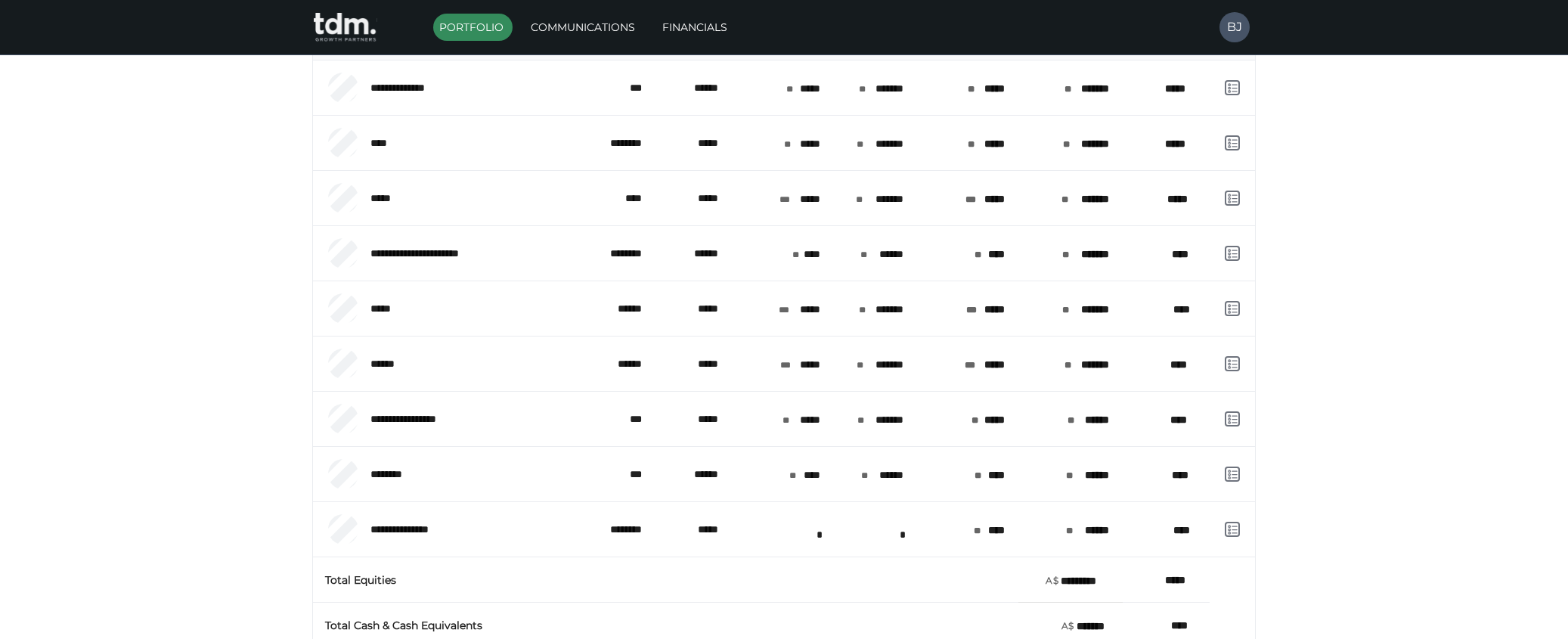 scroll, scrollTop: 681, scrollLeft: 0, axis: vertical 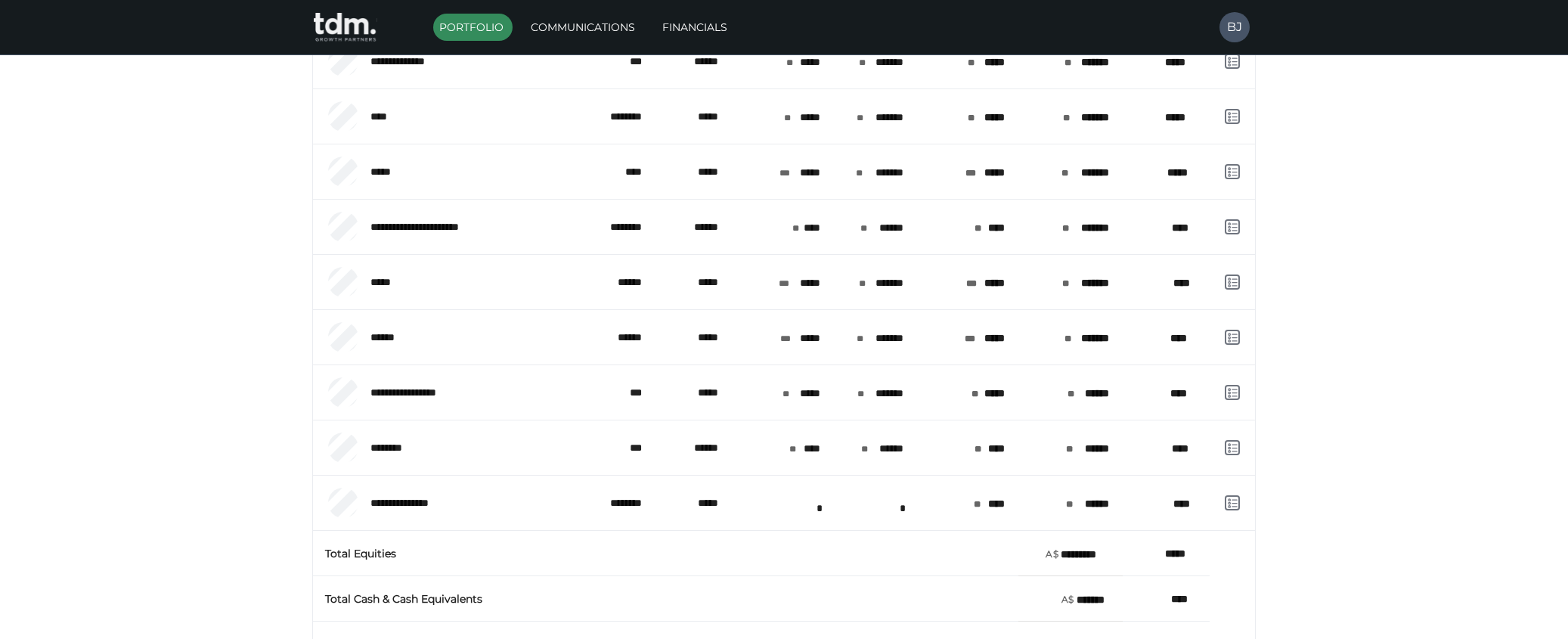 click on "**********" at bounding box center [784, 98] 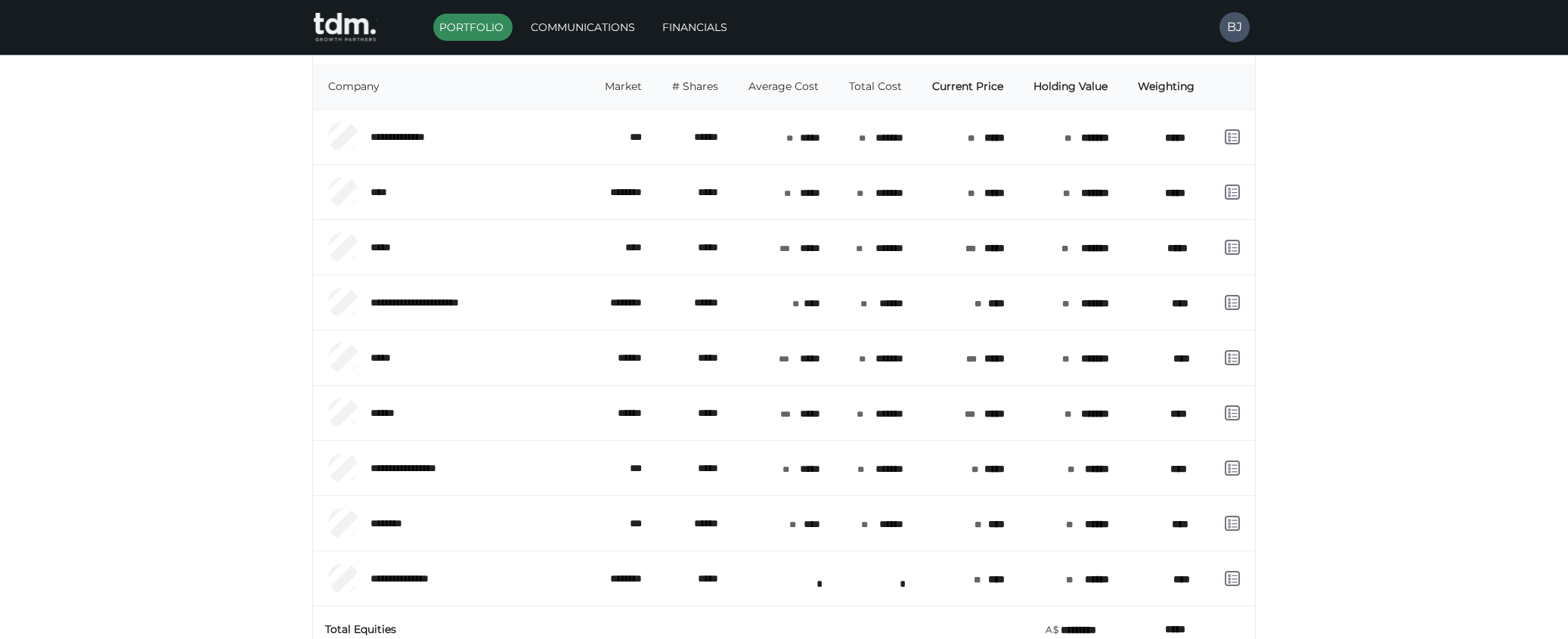 drag, startPoint x: 1449, startPoint y: 414, endPoint x: 1322, endPoint y: 419, distance: 127.09839 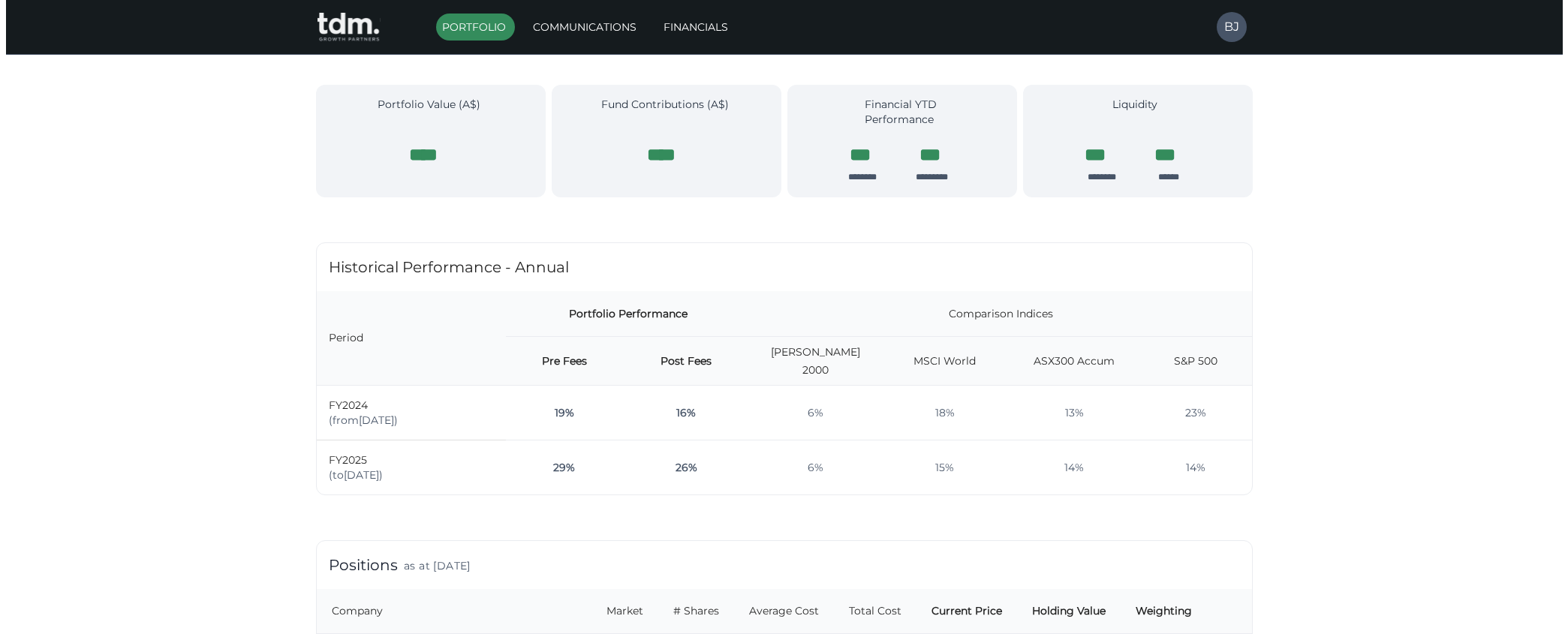 scroll, scrollTop: 0, scrollLeft: 0, axis: both 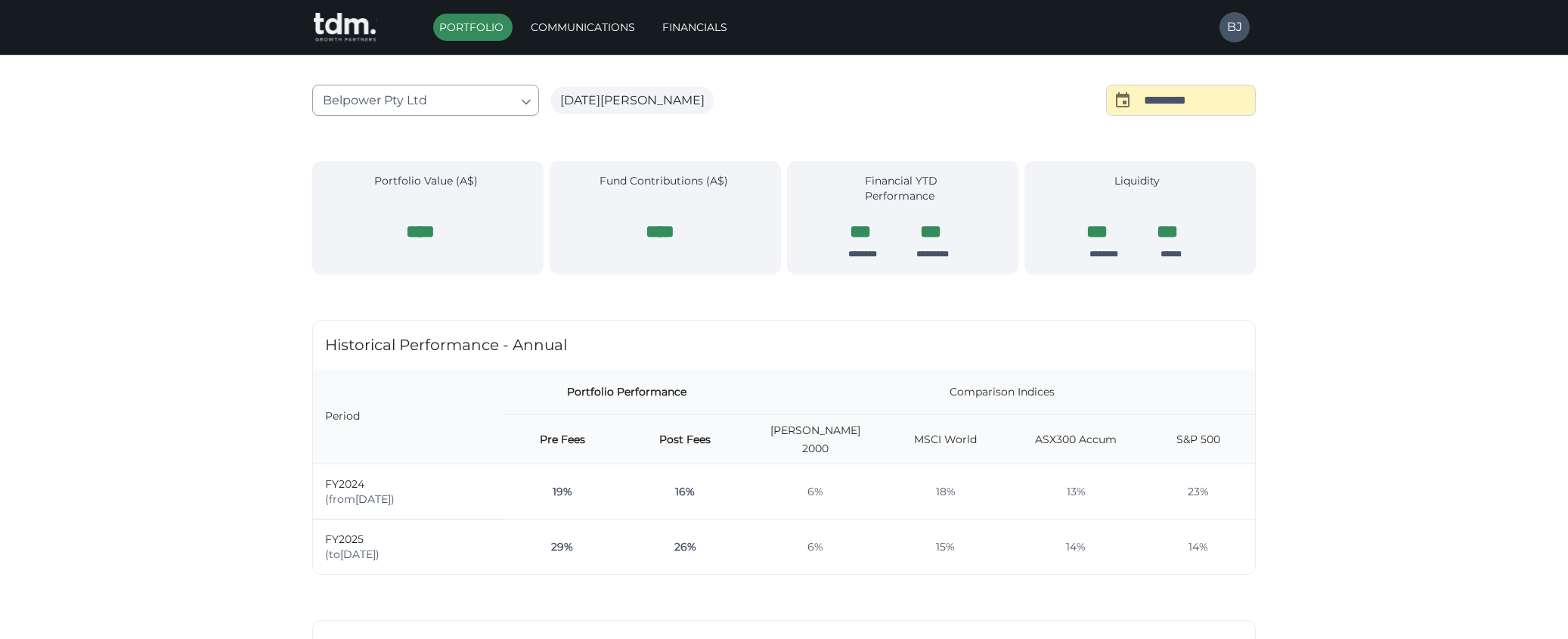 click on "**********" at bounding box center [784, 778] 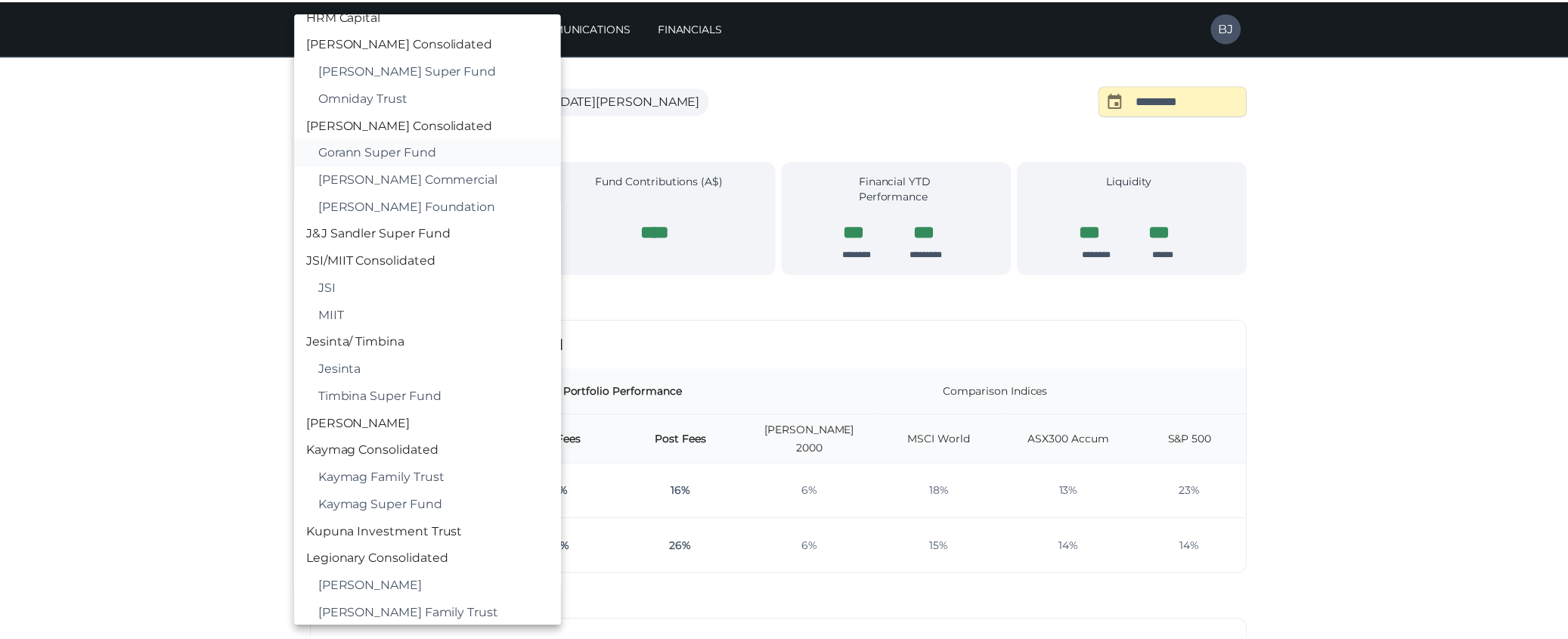 scroll, scrollTop: 832, scrollLeft: 0, axis: vertical 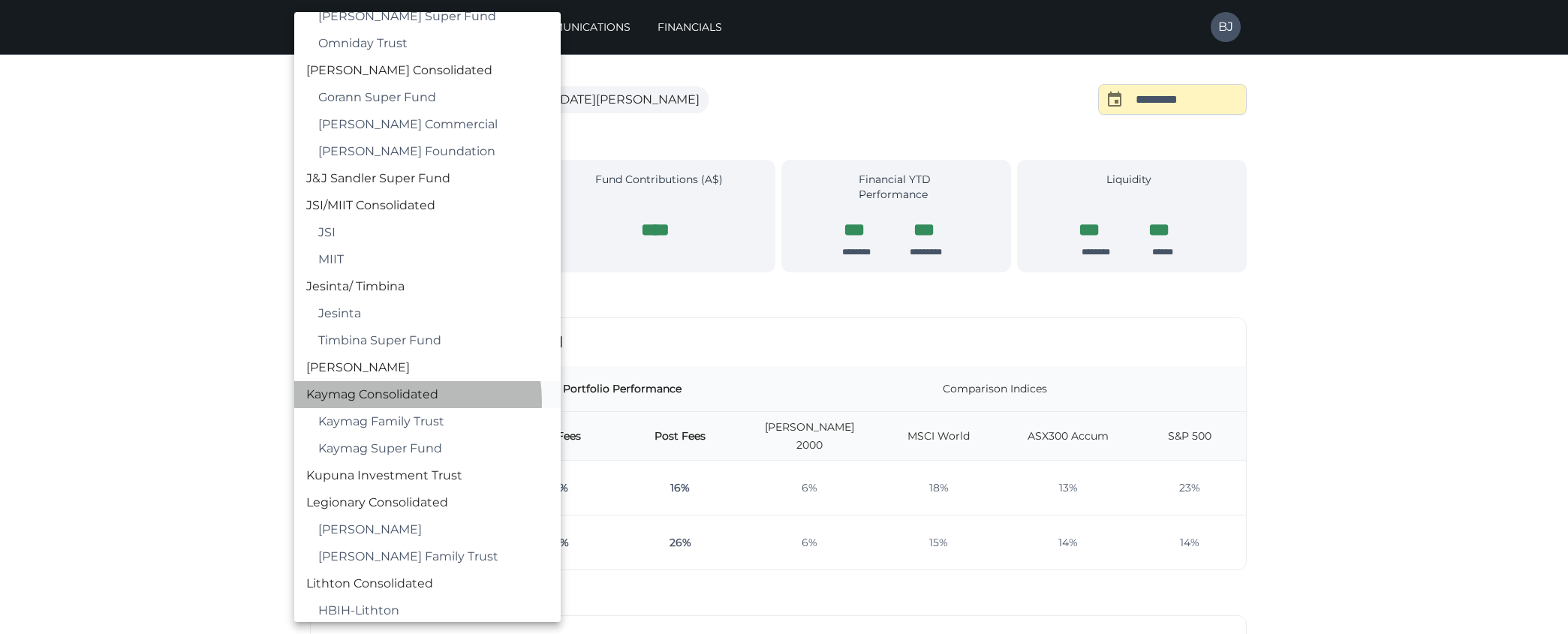 click on "Kaymag Consolidated" at bounding box center (427, 395) 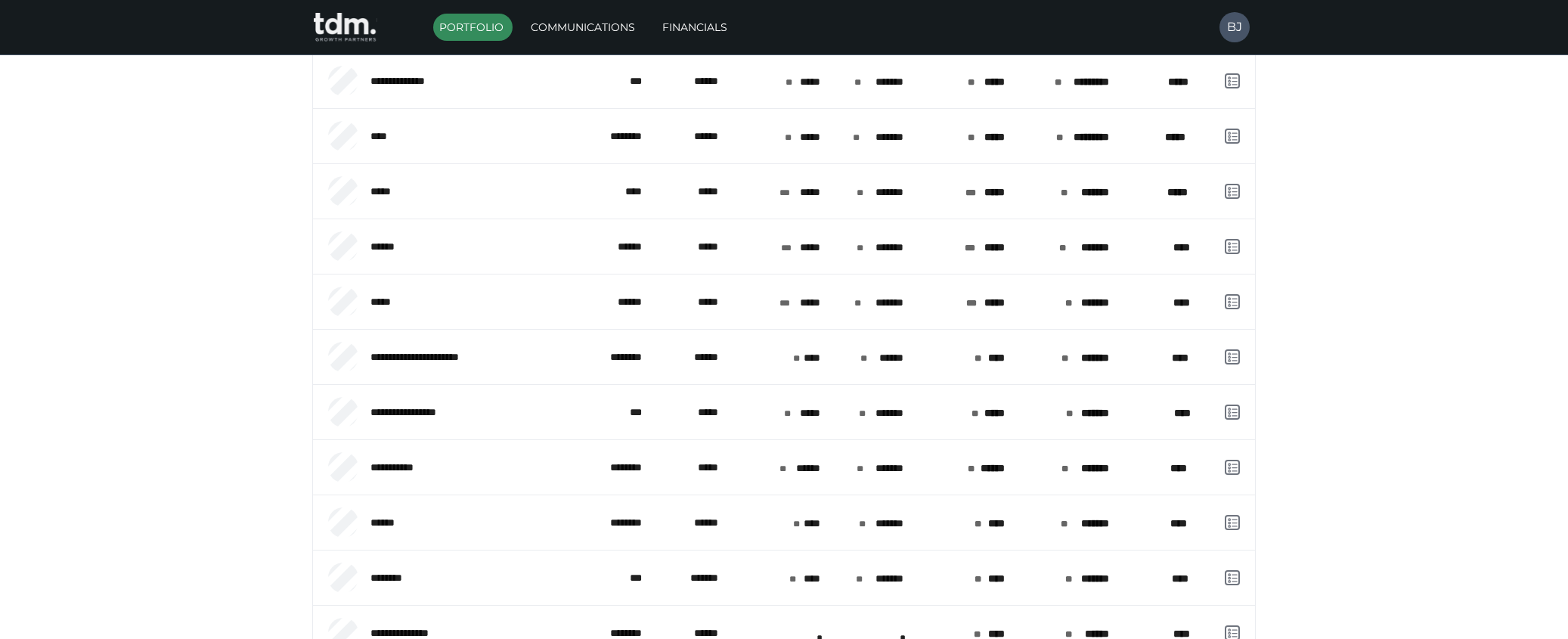 scroll, scrollTop: 1059, scrollLeft: 0, axis: vertical 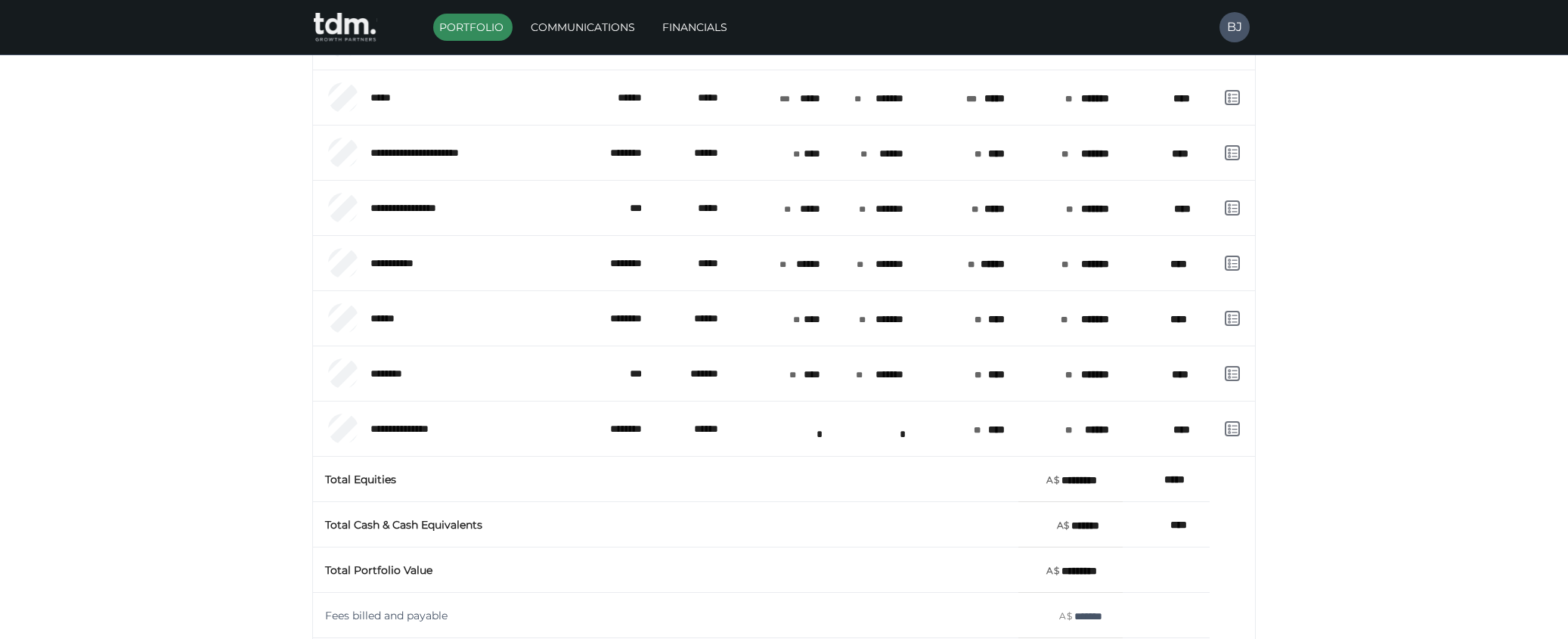 drag, startPoint x: 1431, startPoint y: 343, endPoint x: 1288, endPoint y: 324, distance: 144.25672 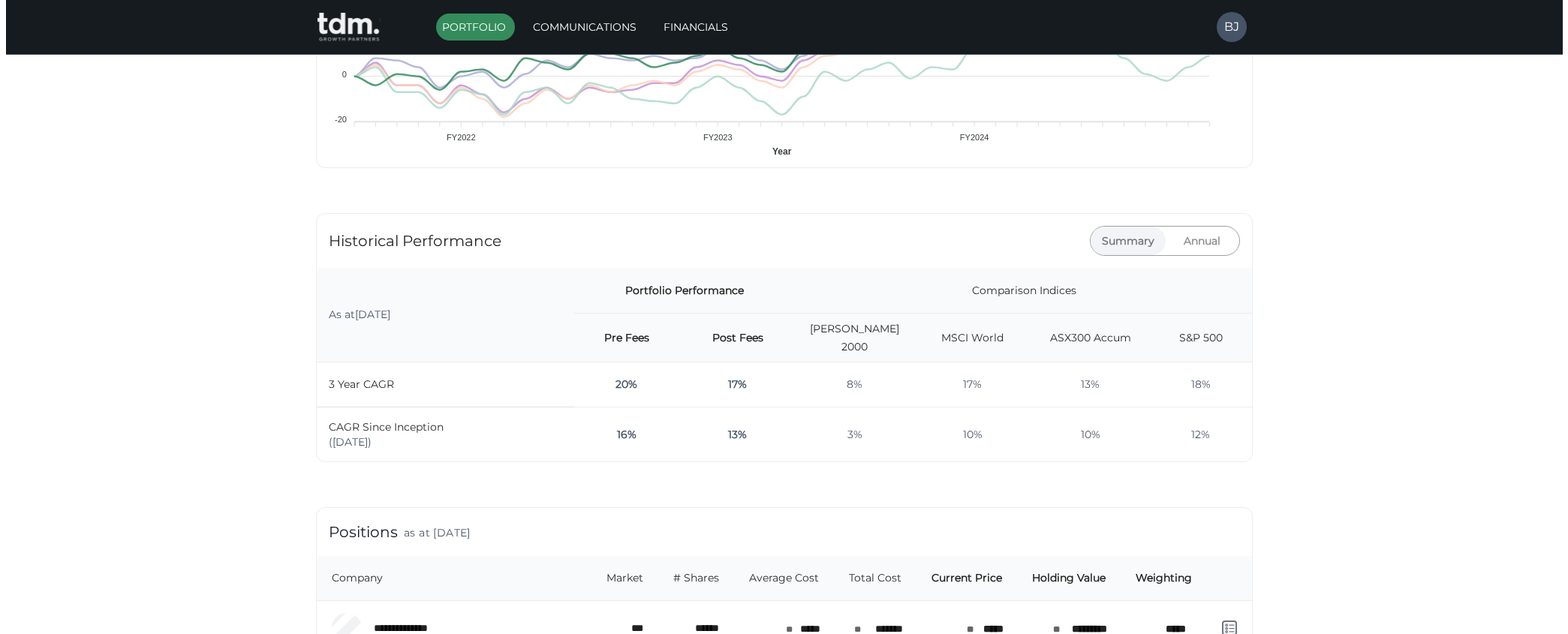 scroll, scrollTop: 0, scrollLeft: 0, axis: both 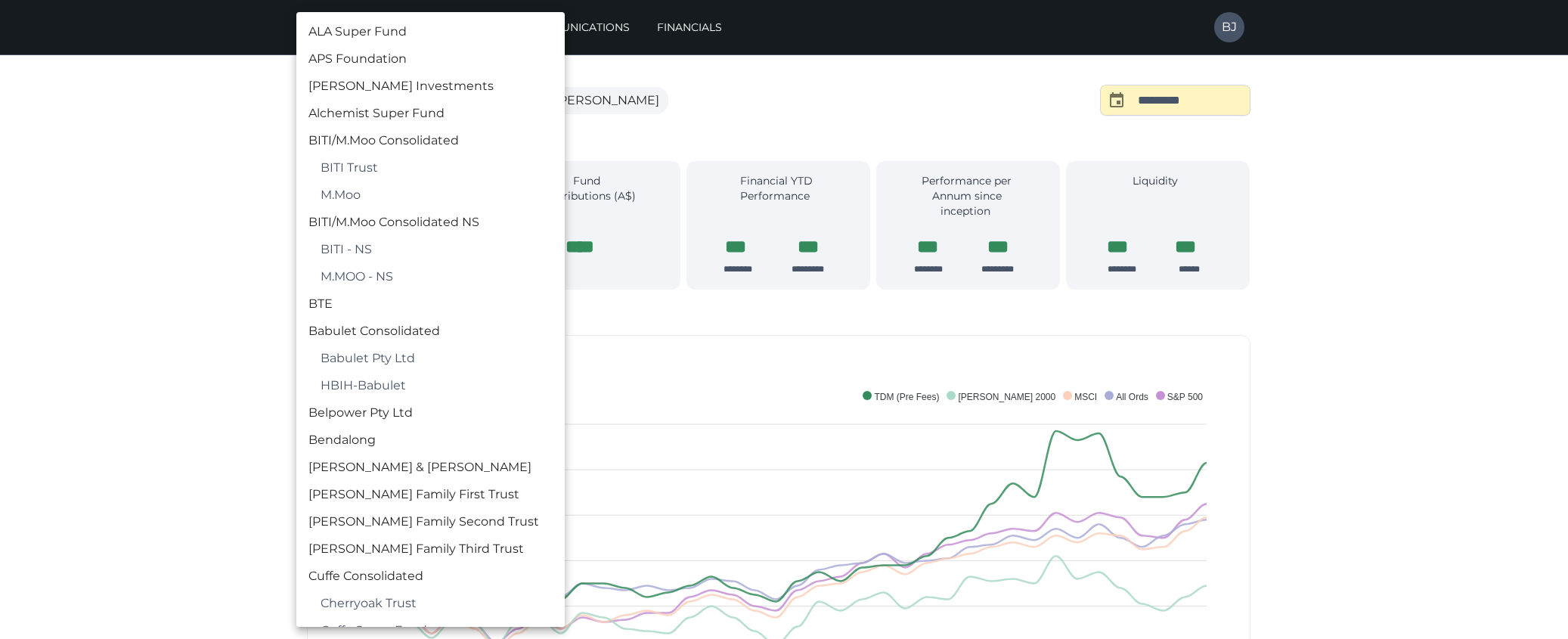 click on "**********" at bounding box center (784, 1021) 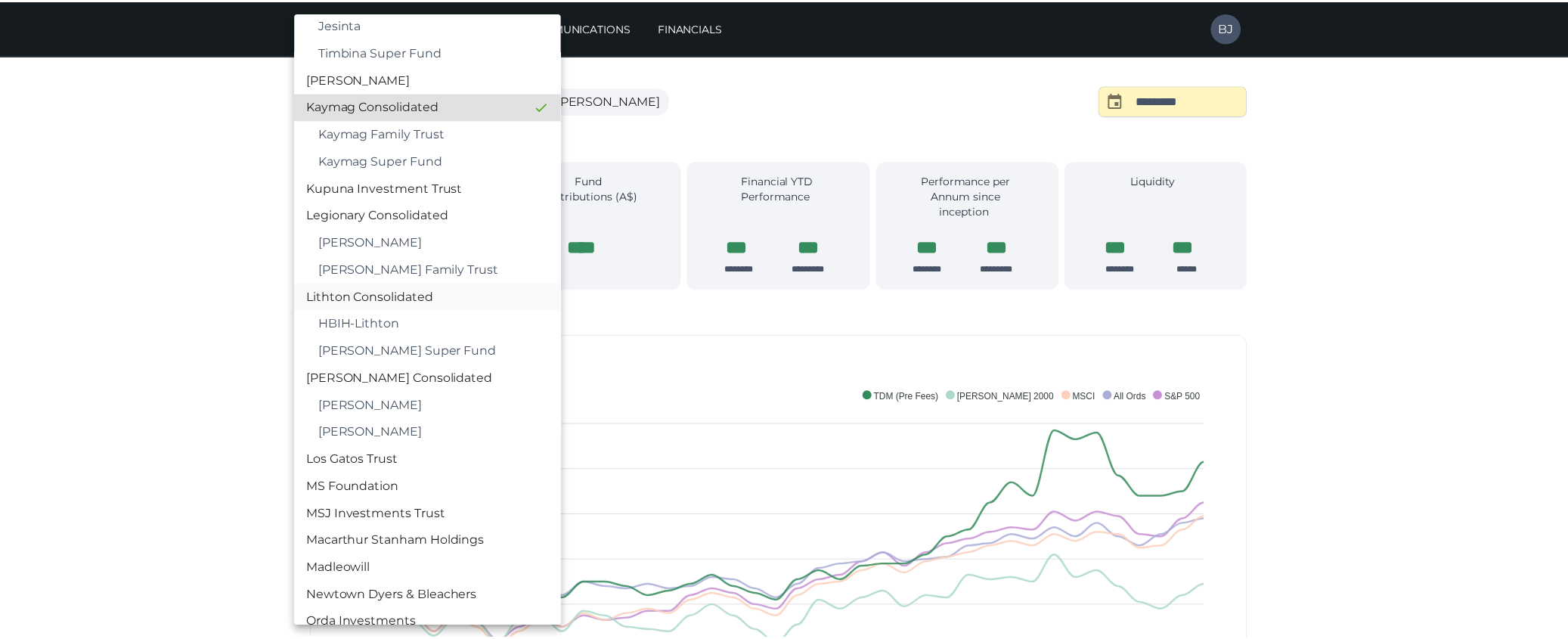 scroll, scrollTop: 1137, scrollLeft: 0, axis: vertical 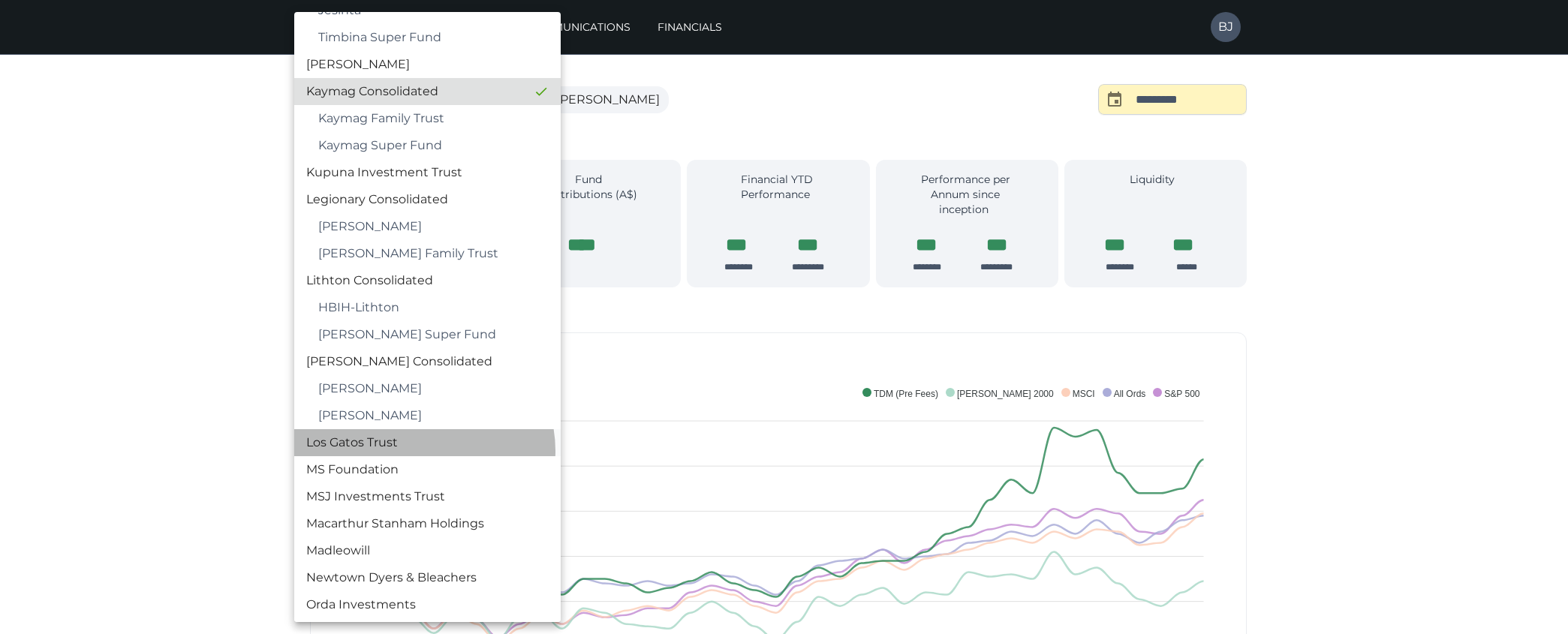 click on "Los Gatos Trust" at bounding box center (427, 443) 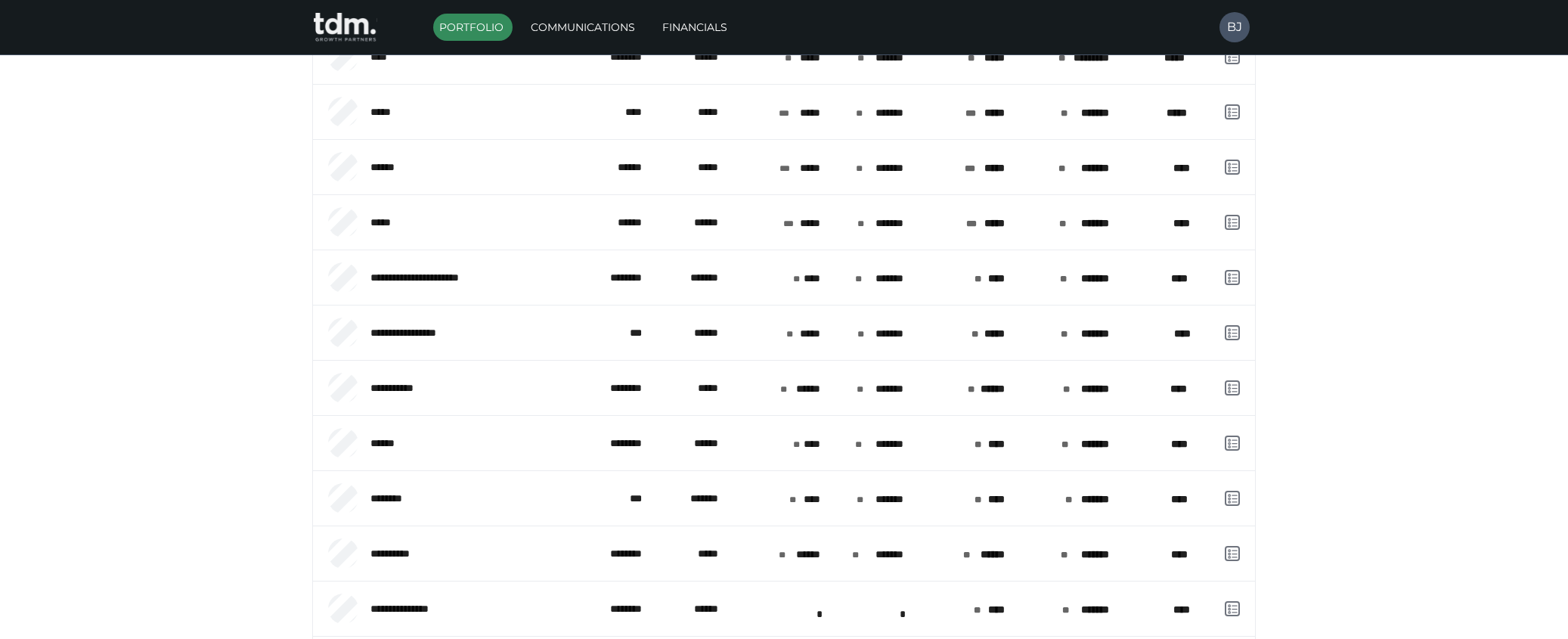 scroll, scrollTop: 1134, scrollLeft: 0, axis: vertical 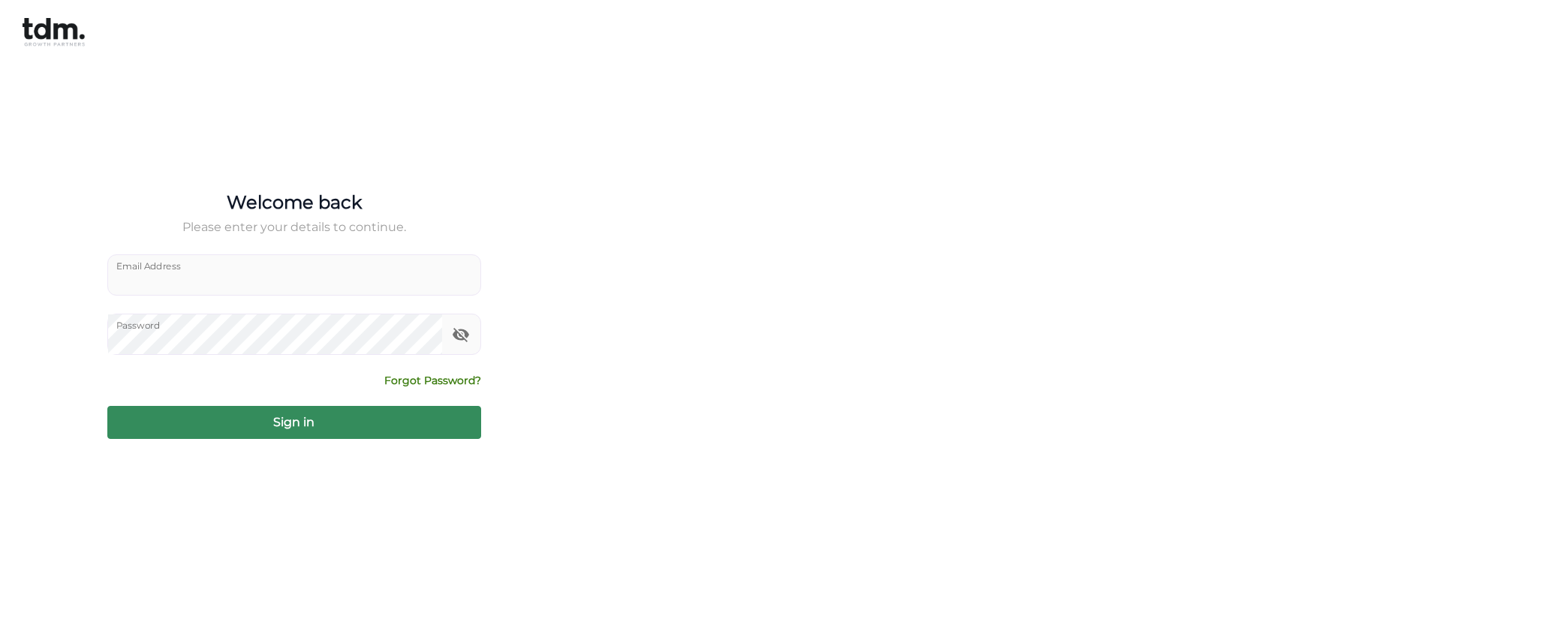 type on "**********" 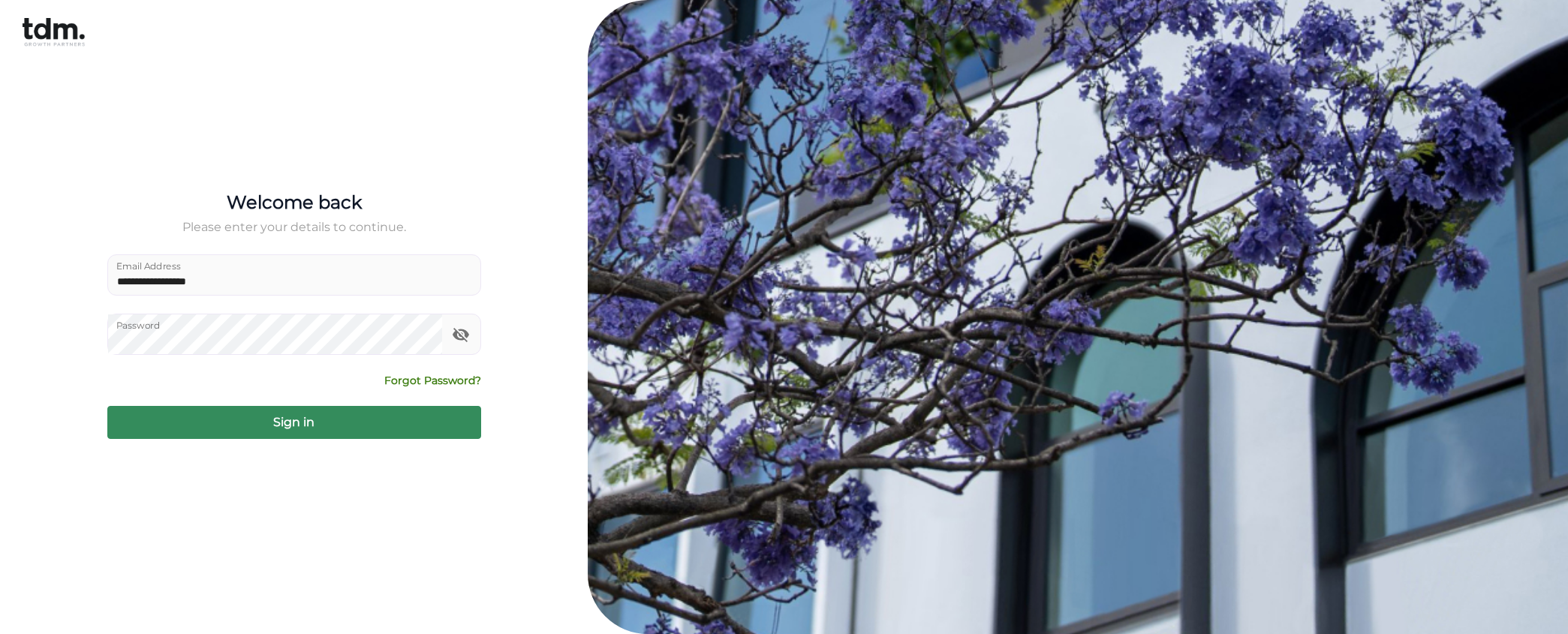 click at bounding box center [1078, 317] 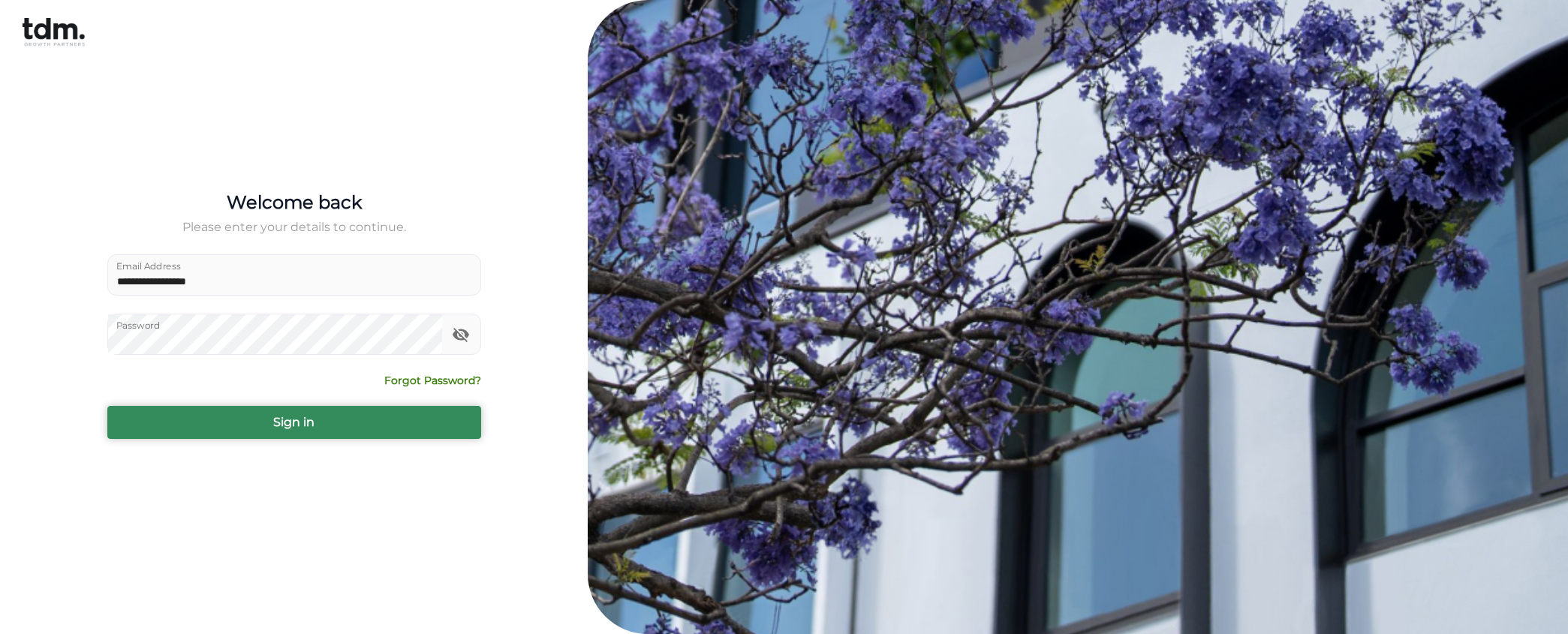 click on "Sign in" at bounding box center (294, 422) 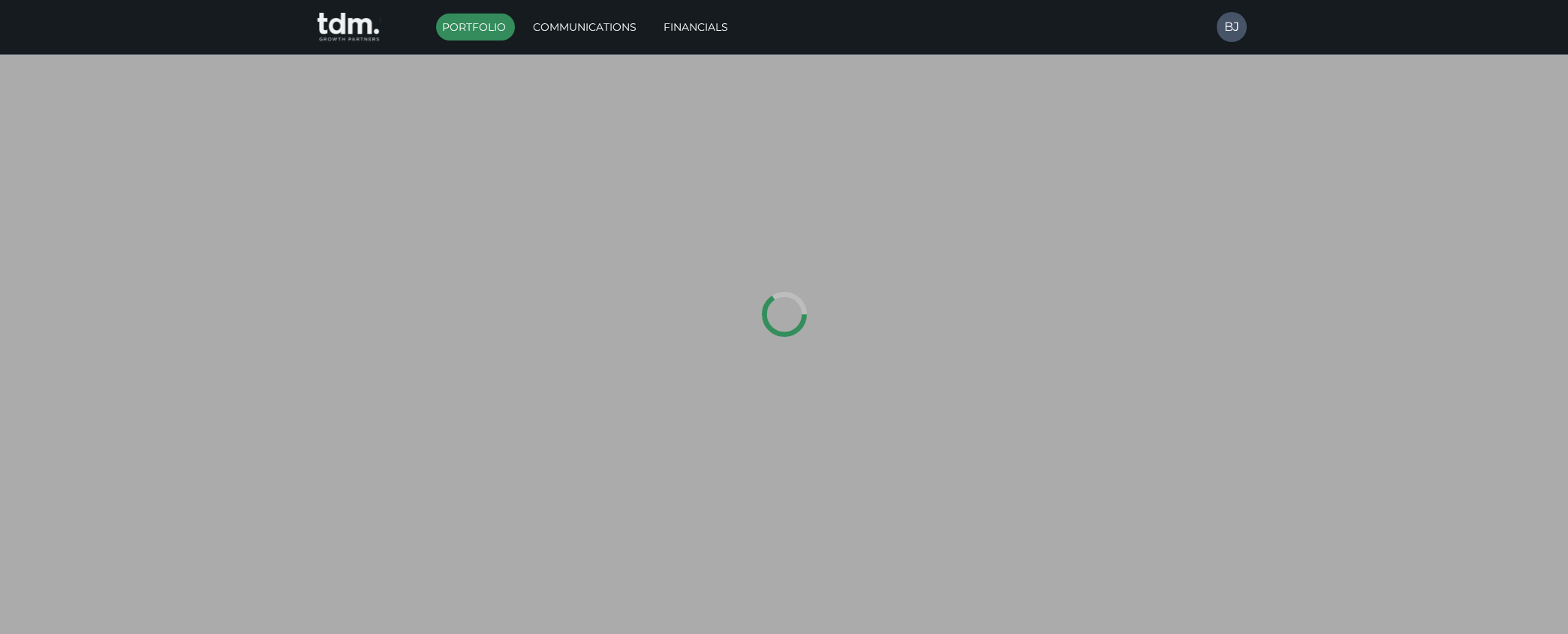 type on "*********" 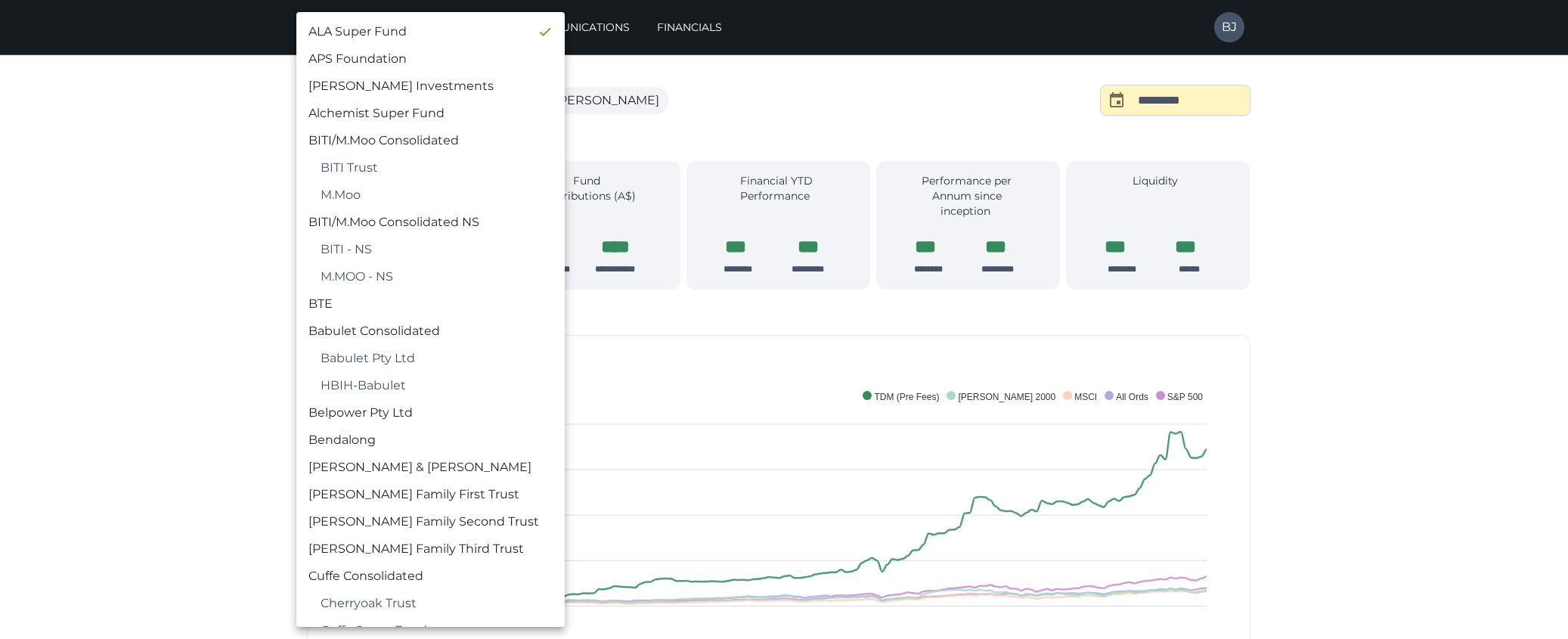 click on "**********" at bounding box center [784, 1099] 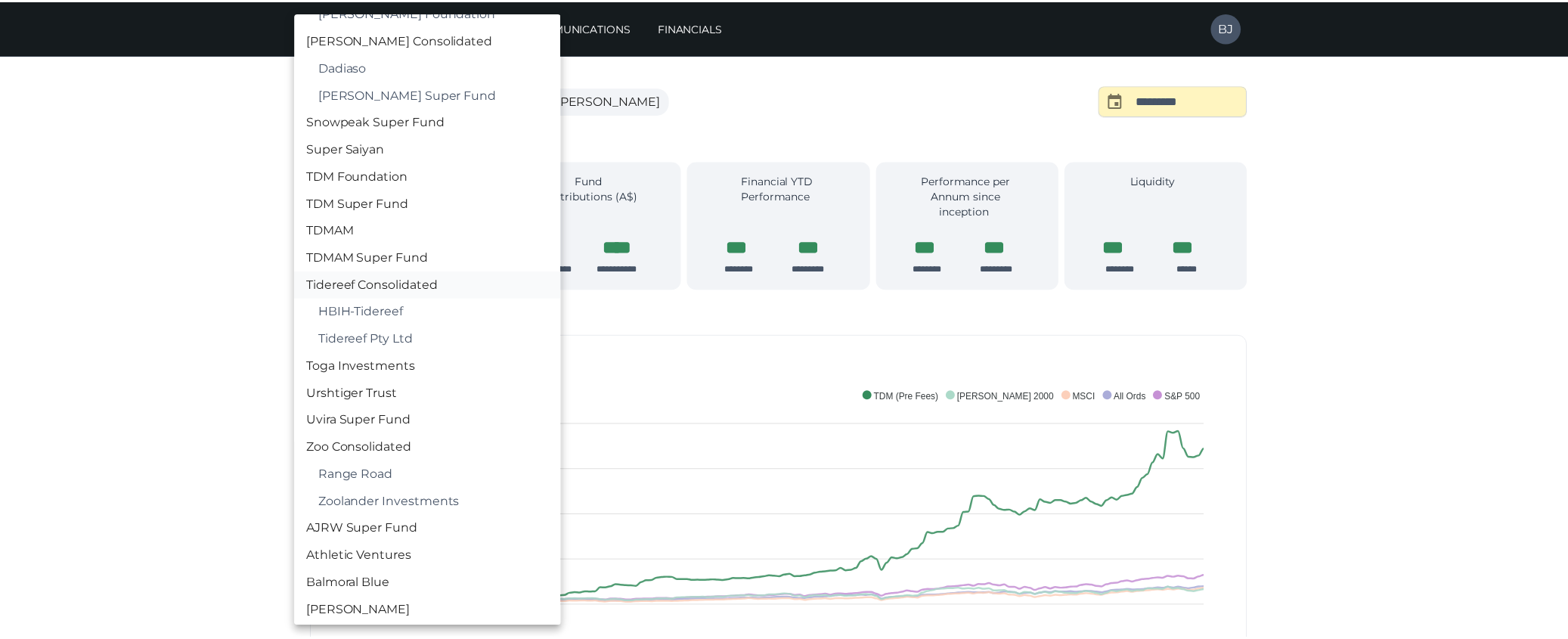 scroll, scrollTop: 2252, scrollLeft: 0, axis: vertical 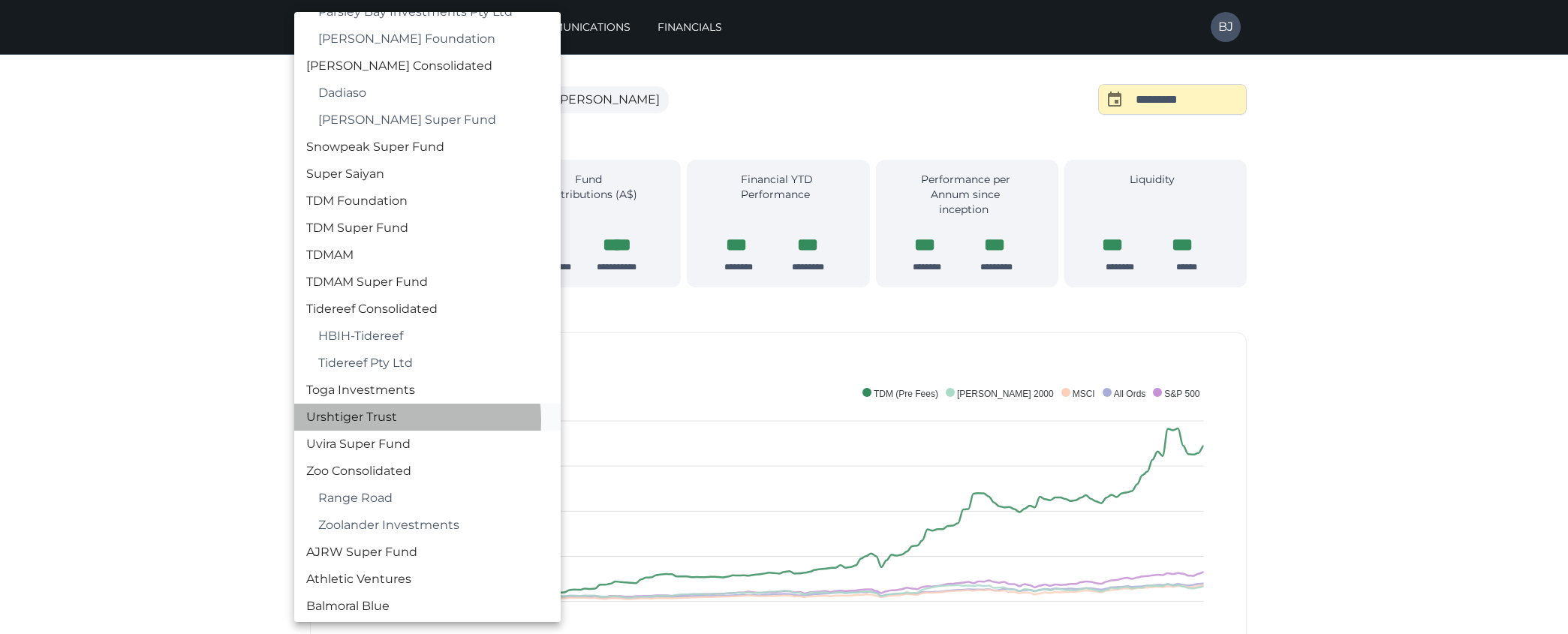 click on "Urshtiger Trust" at bounding box center (427, 417) 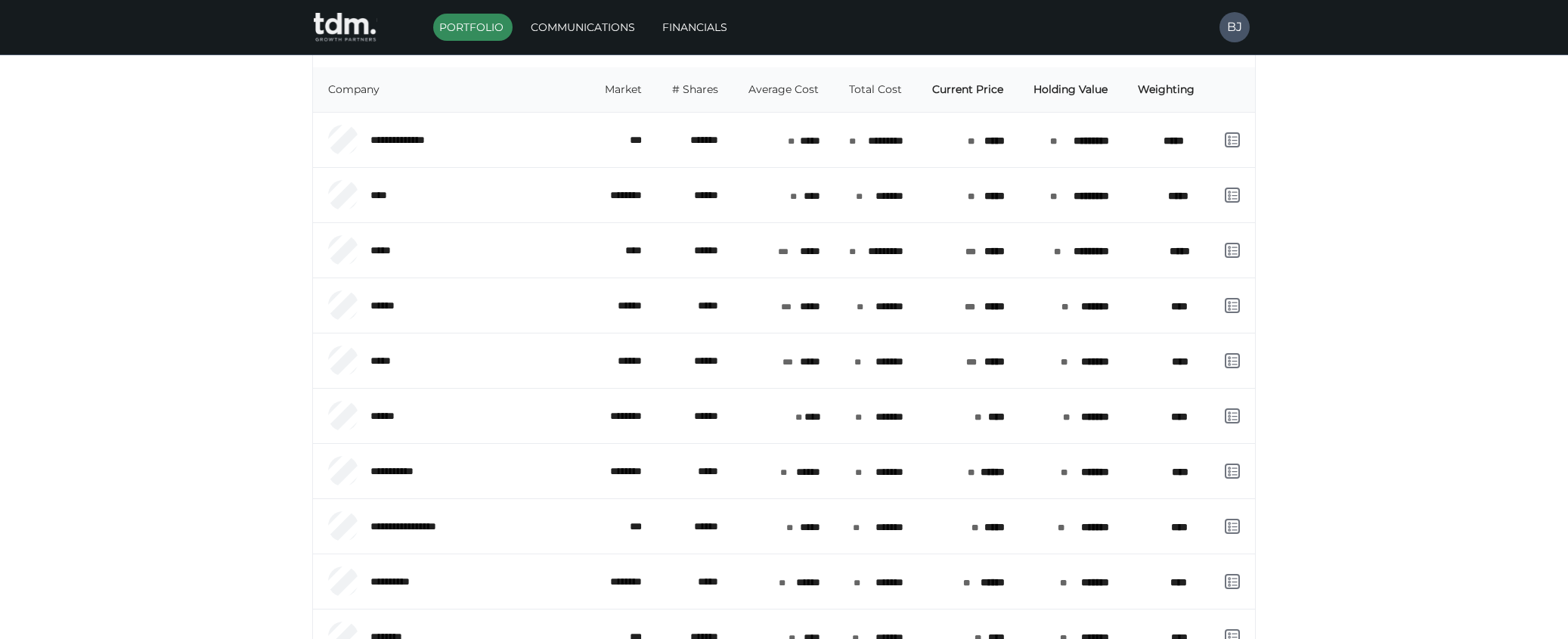 scroll, scrollTop: 983, scrollLeft: 0, axis: vertical 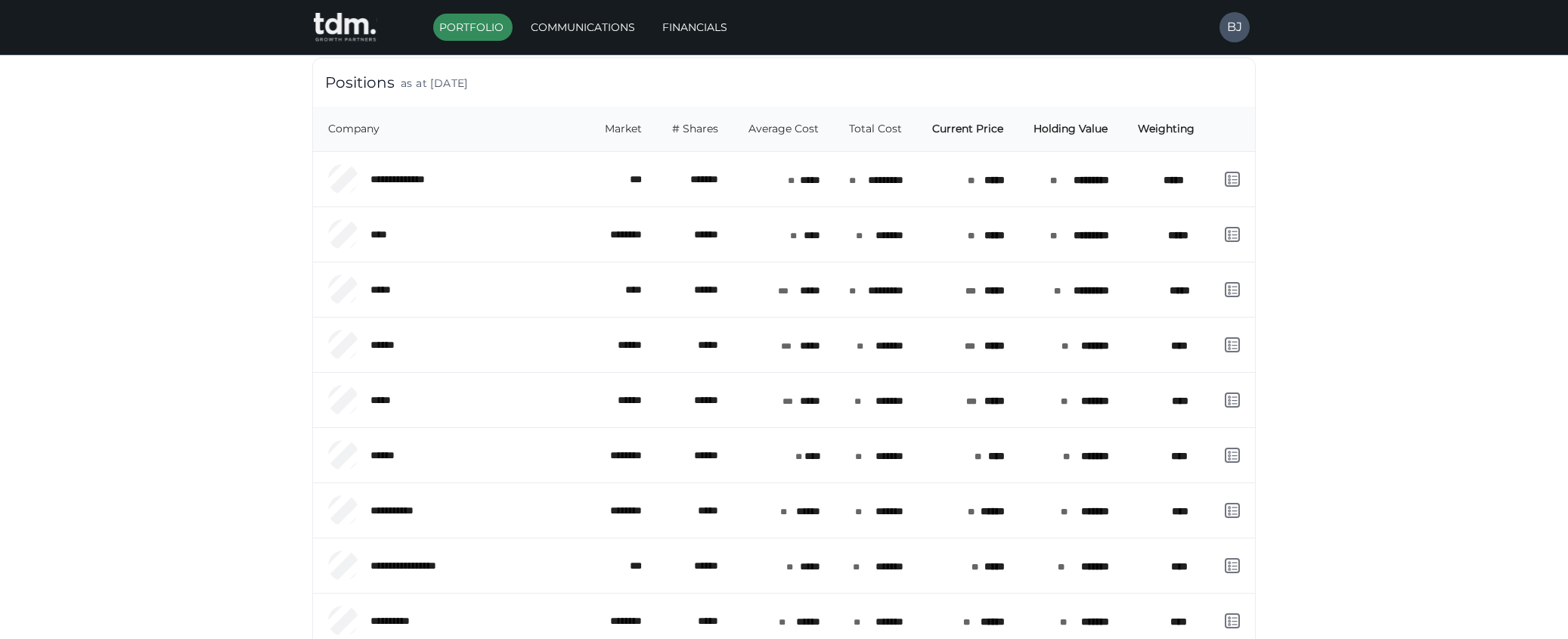 click on "**********" at bounding box center (784, 93) 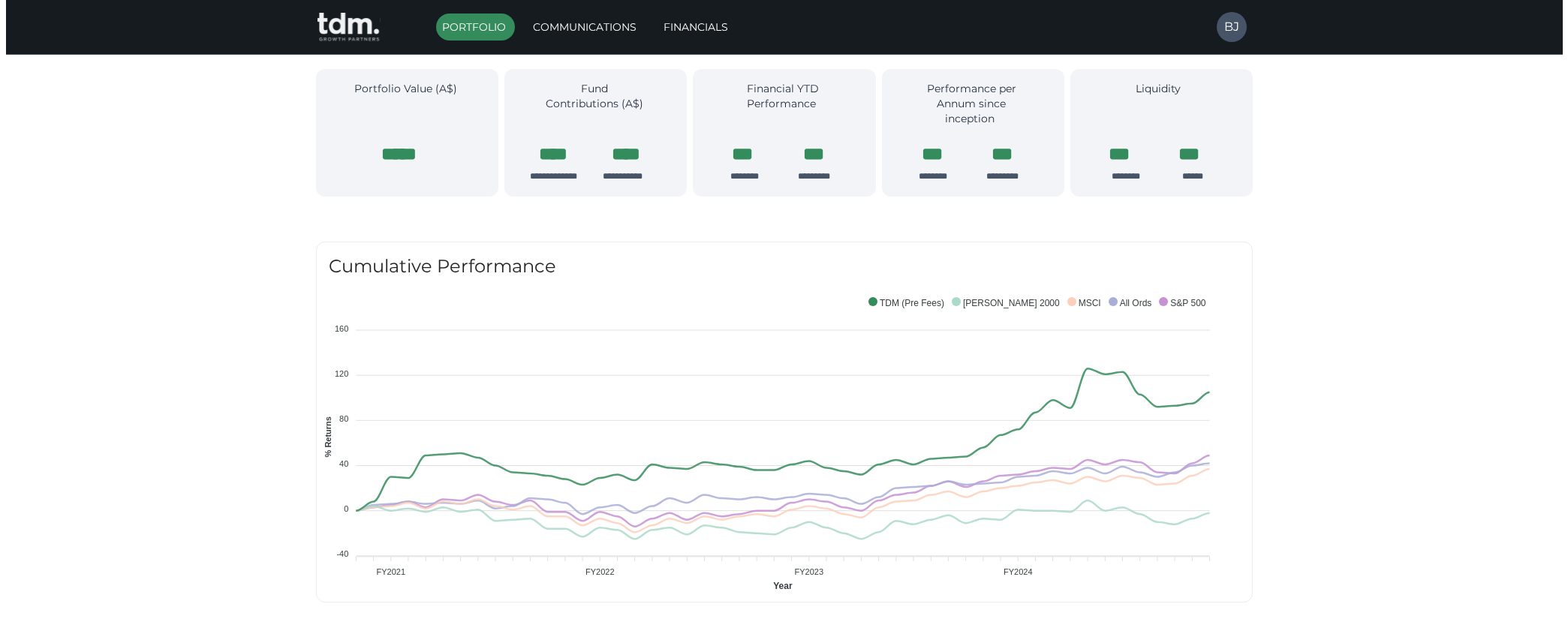 scroll, scrollTop: 0, scrollLeft: 0, axis: both 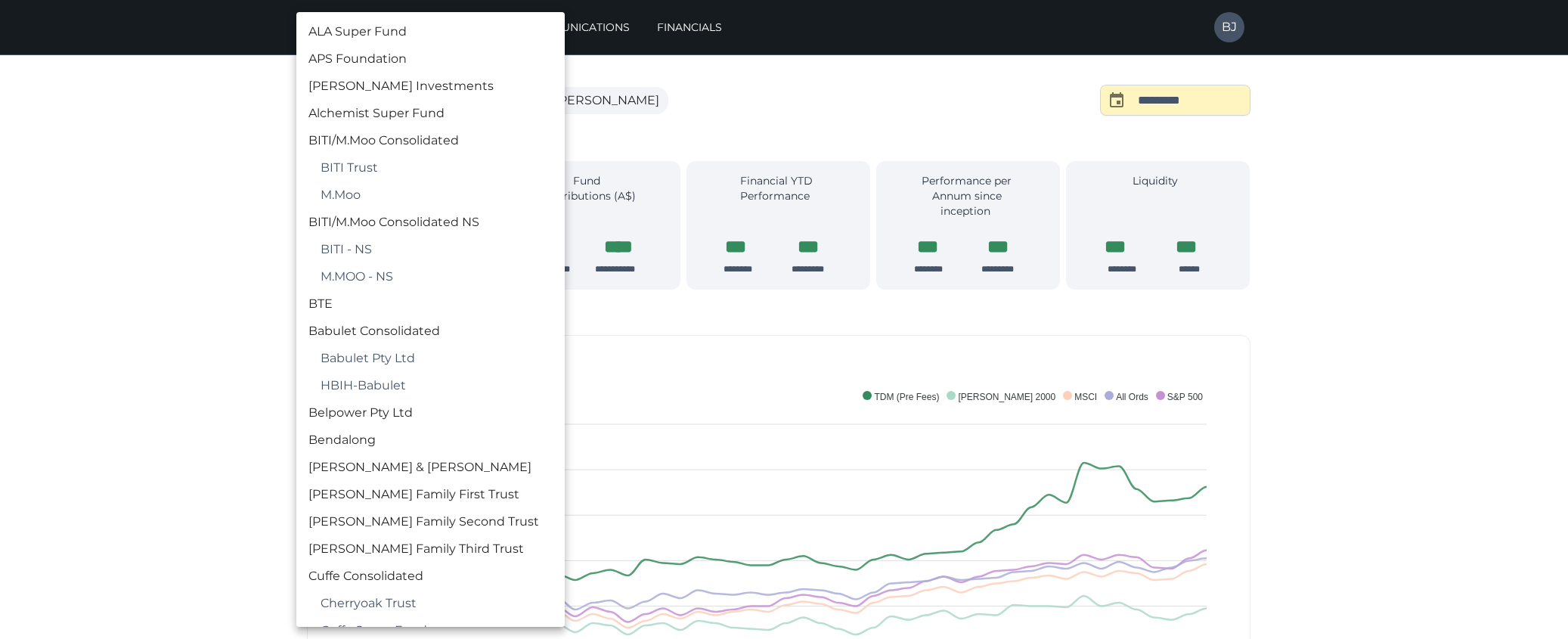 click on "**********" at bounding box center (784, 1076) 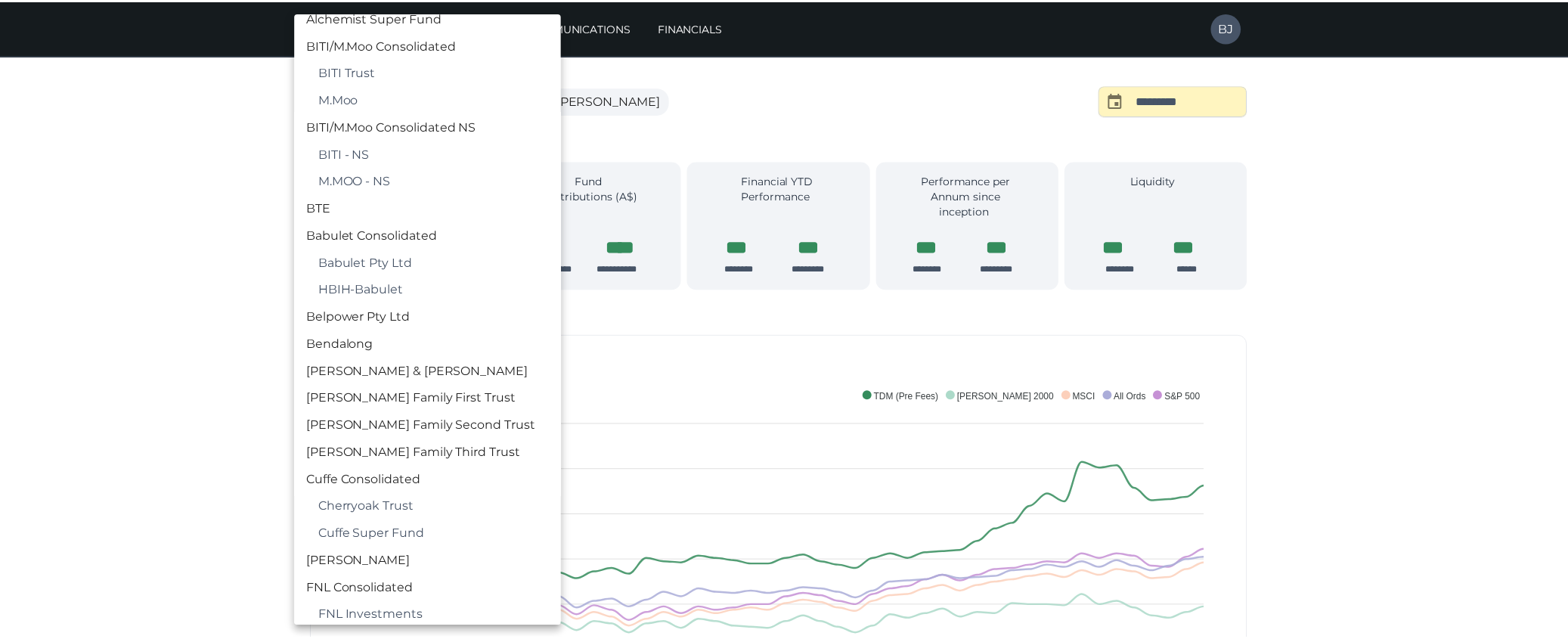 scroll, scrollTop: 85, scrollLeft: 0, axis: vertical 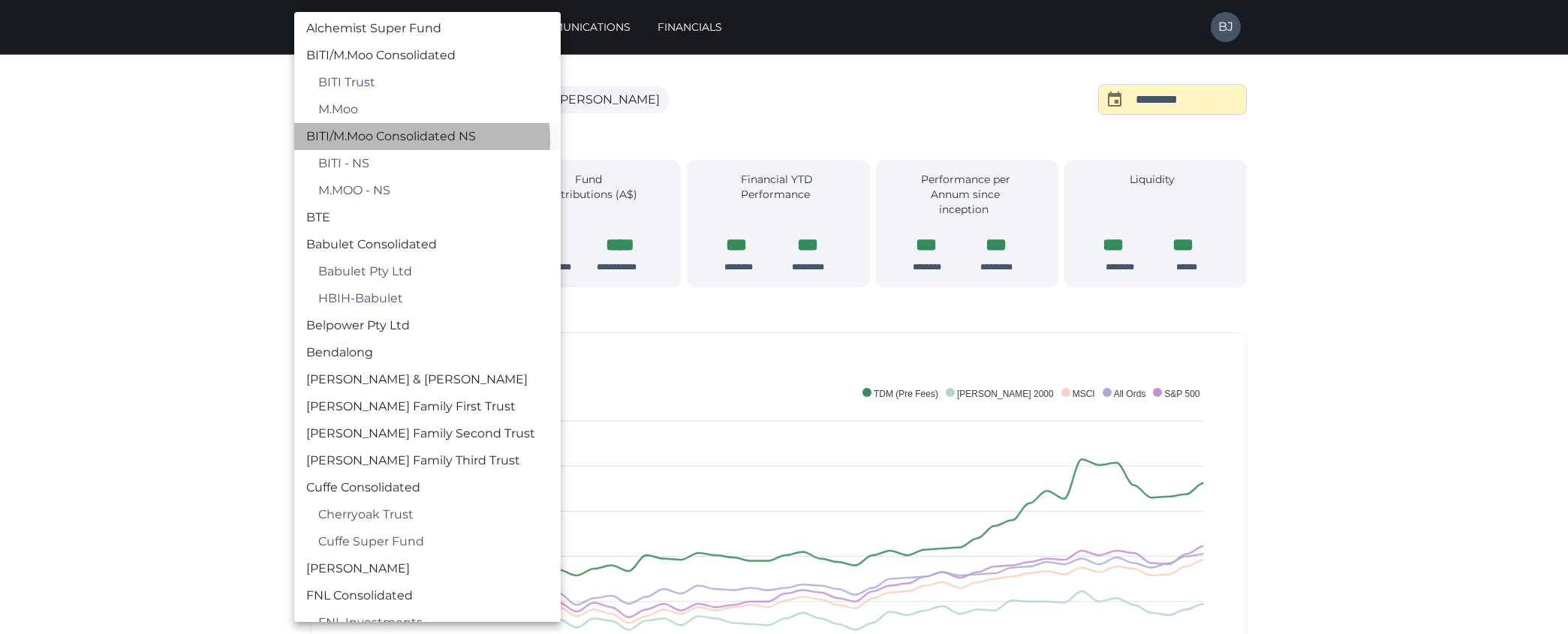 click on "BITI/M.Moo Consolidated NS" at bounding box center (427, 137) 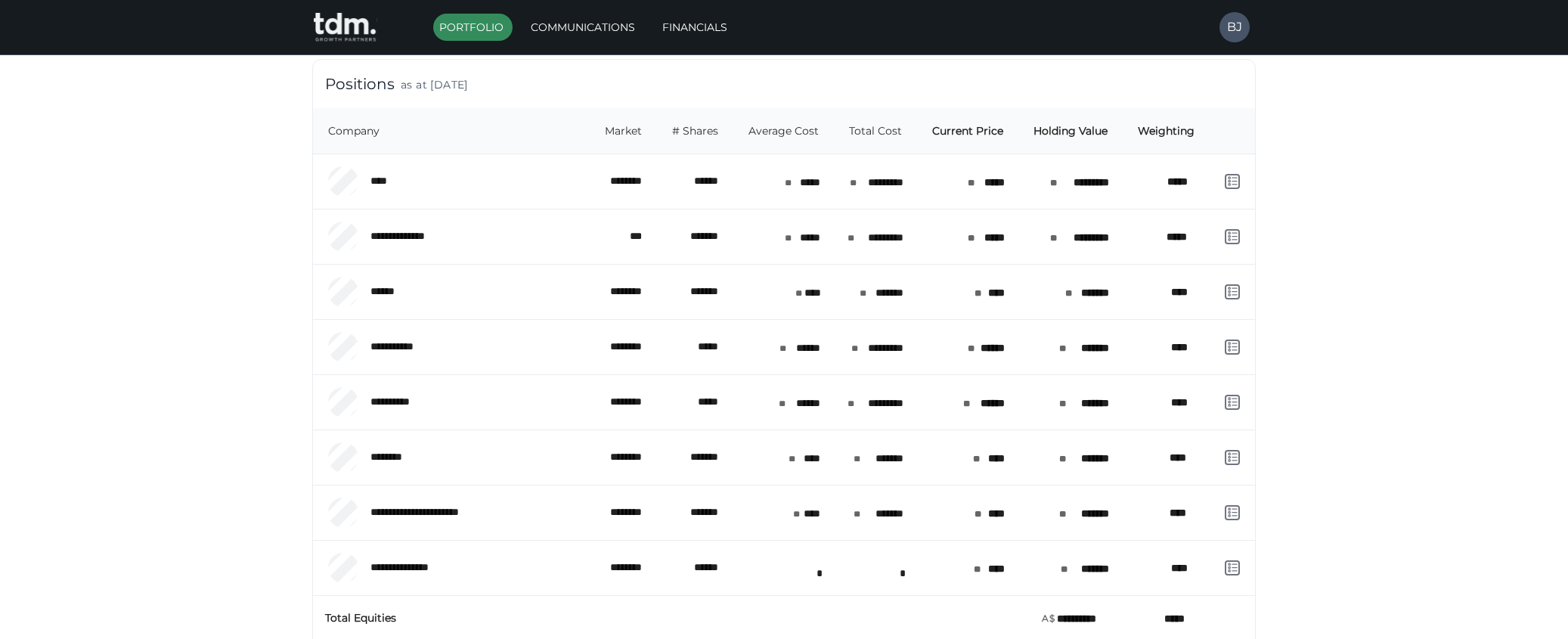 scroll, scrollTop: 227, scrollLeft: 0, axis: vertical 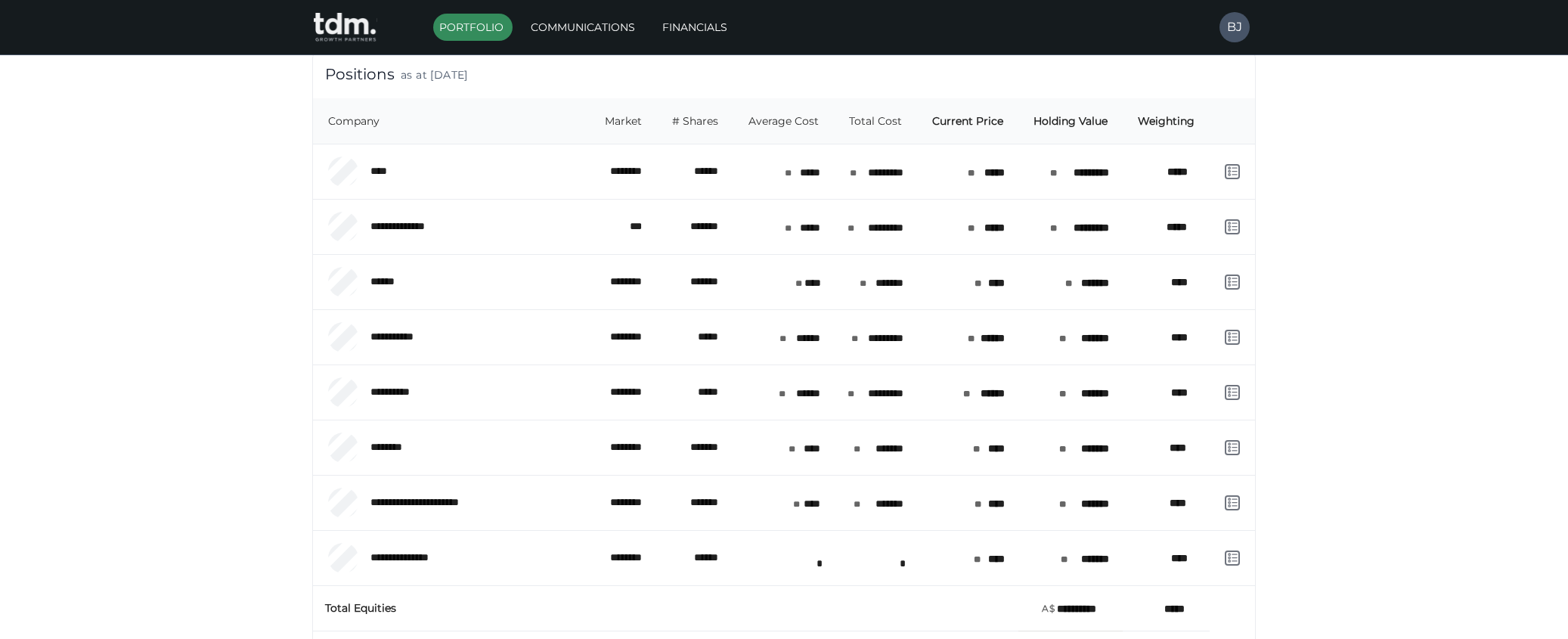 click on "**********" at bounding box center [784, 352] 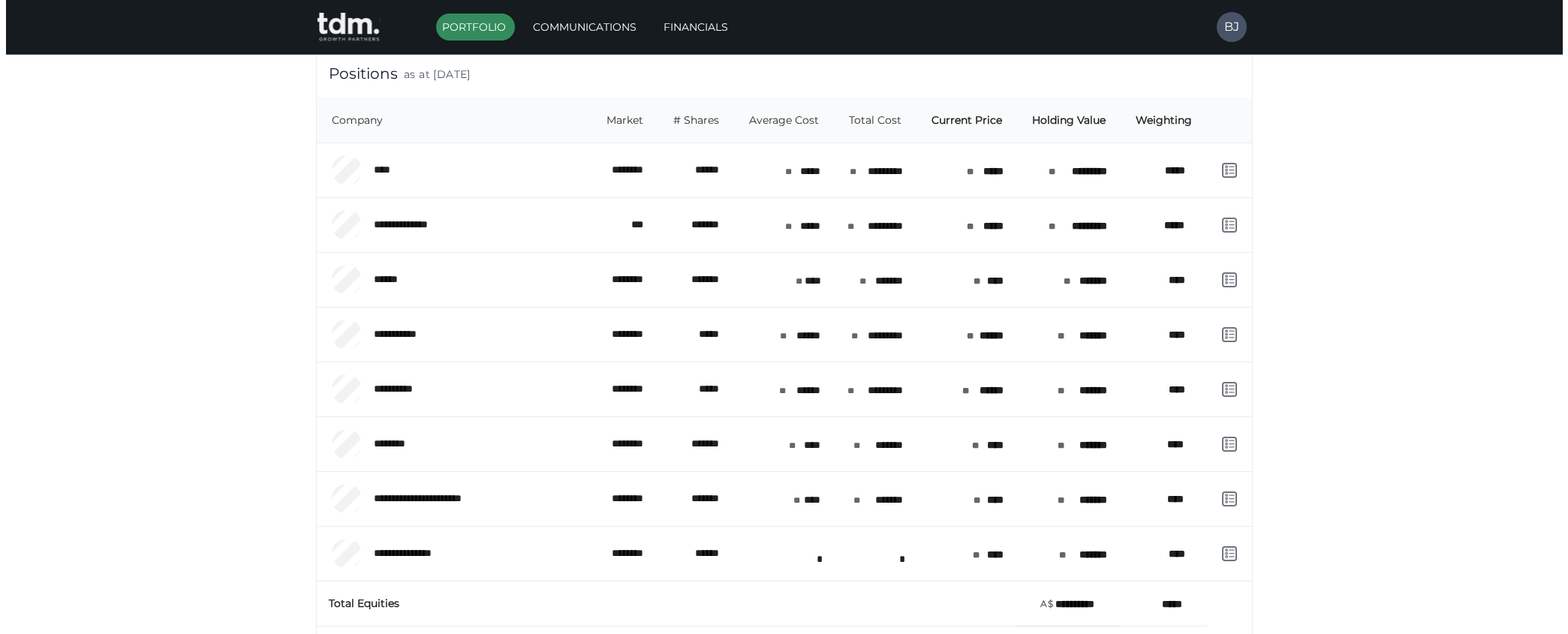 scroll, scrollTop: 0, scrollLeft: 0, axis: both 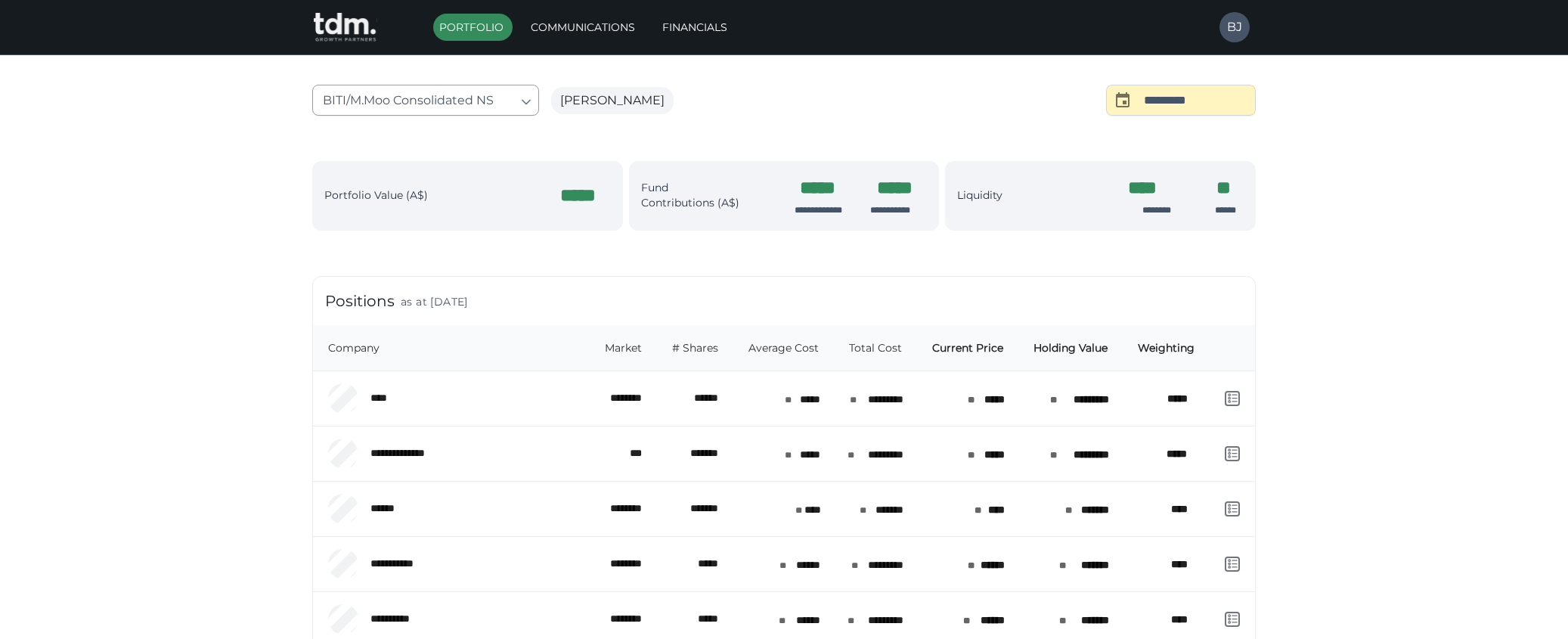 drag, startPoint x: 373, startPoint y: 126, endPoint x: 375, endPoint y: 97, distance: 29.068884 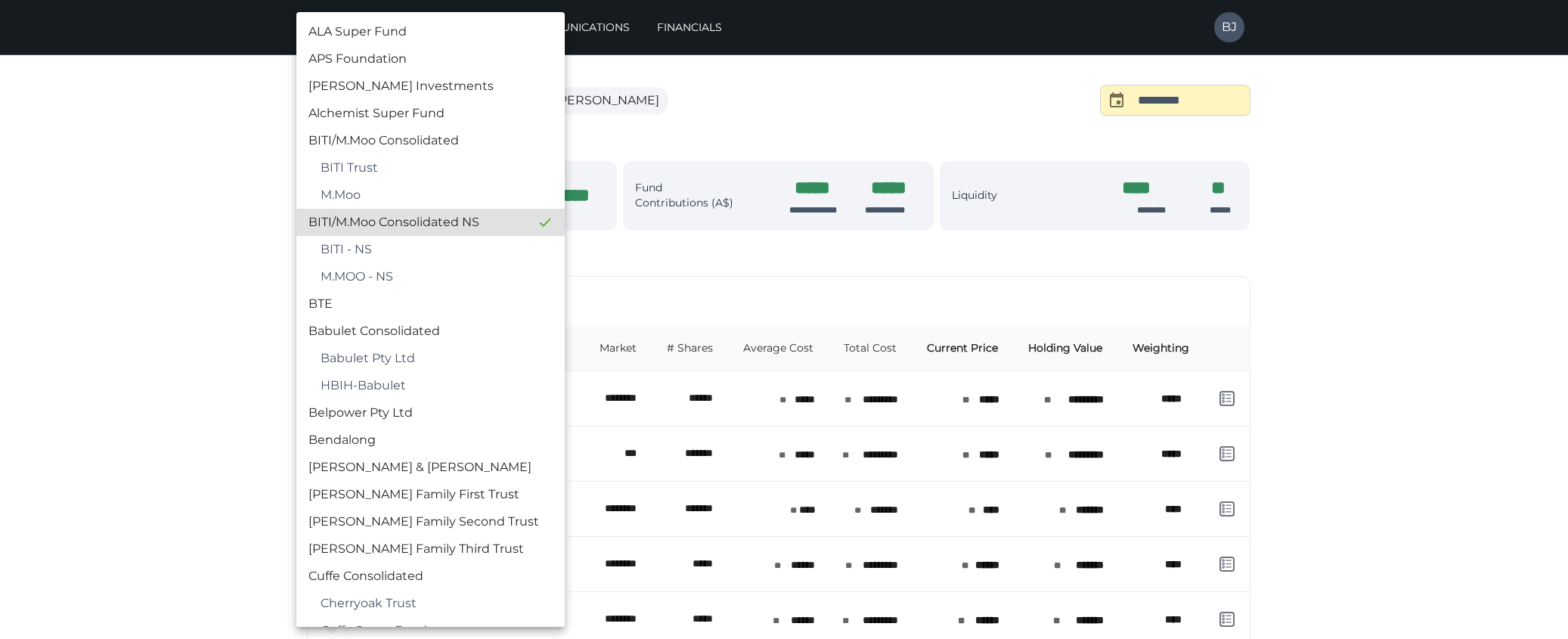 click on "**********" at bounding box center (784, 579) 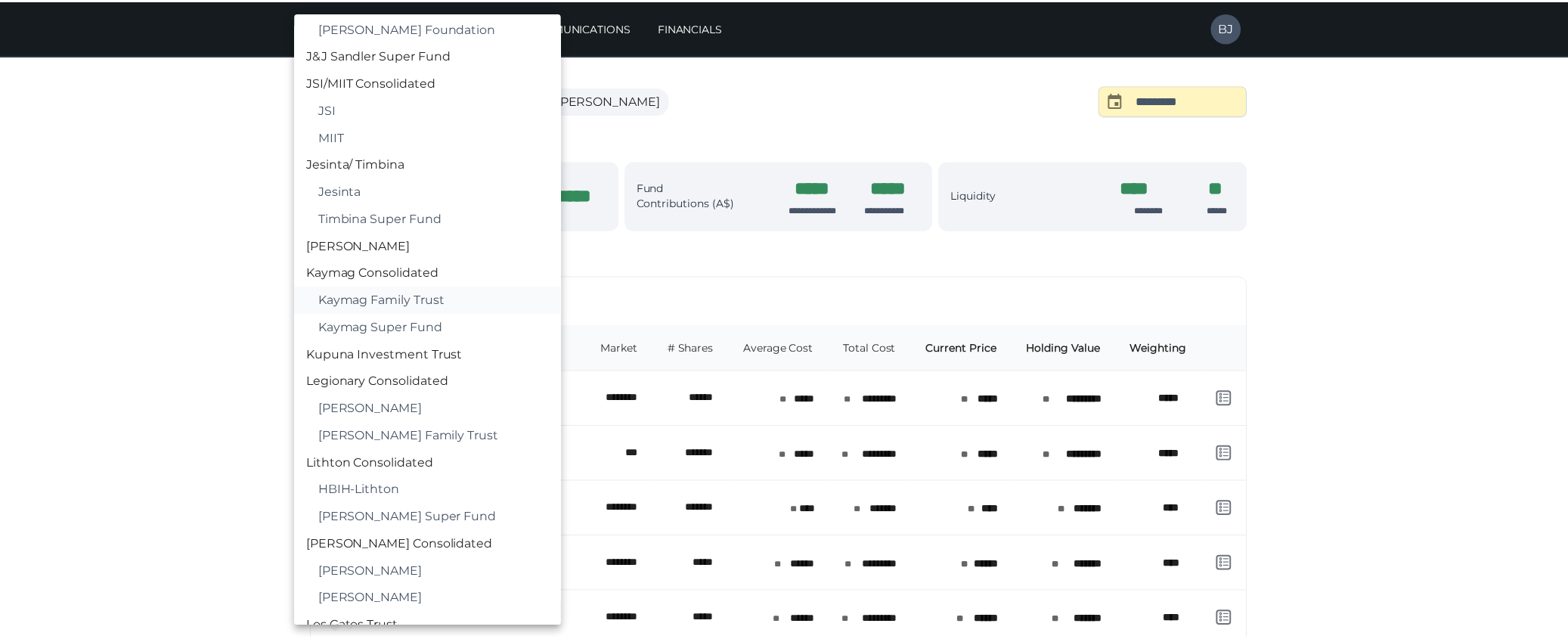 scroll, scrollTop: 983, scrollLeft: 0, axis: vertical 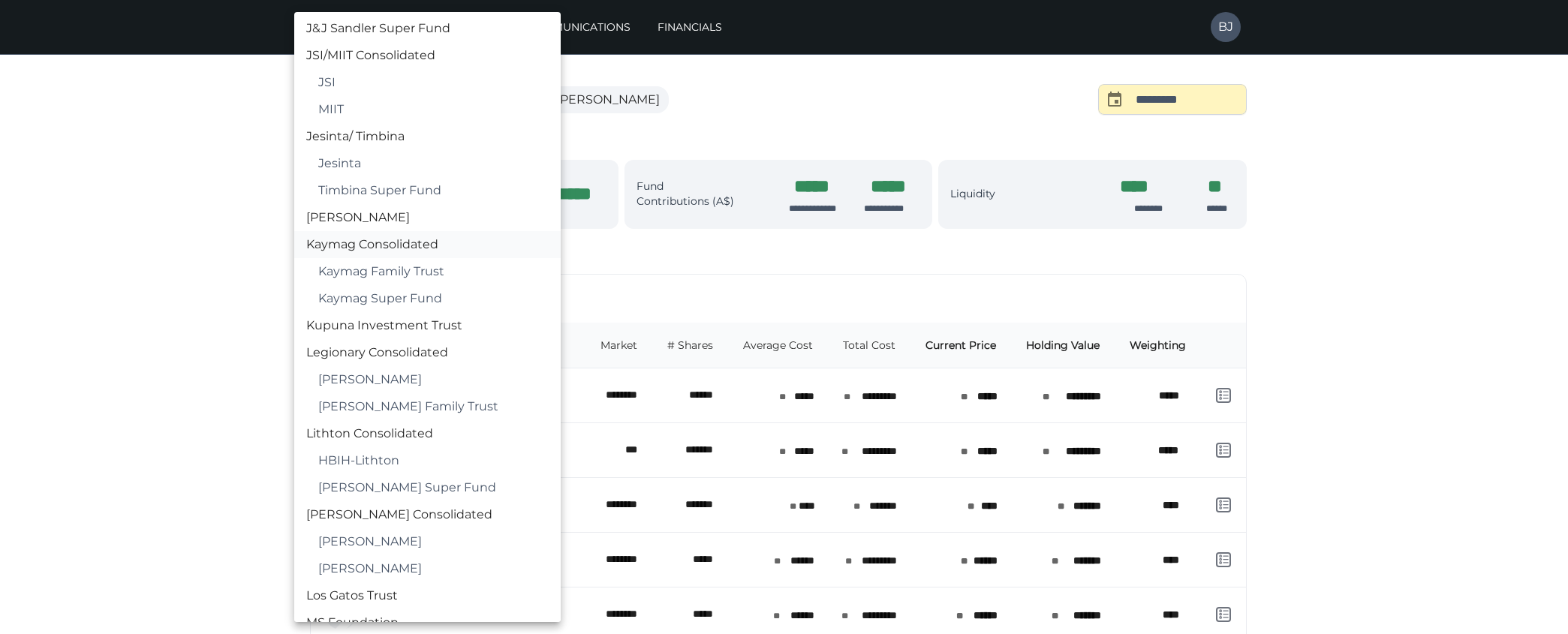 click on "Kaymag Consolidated" at bounding box center [427, 245] 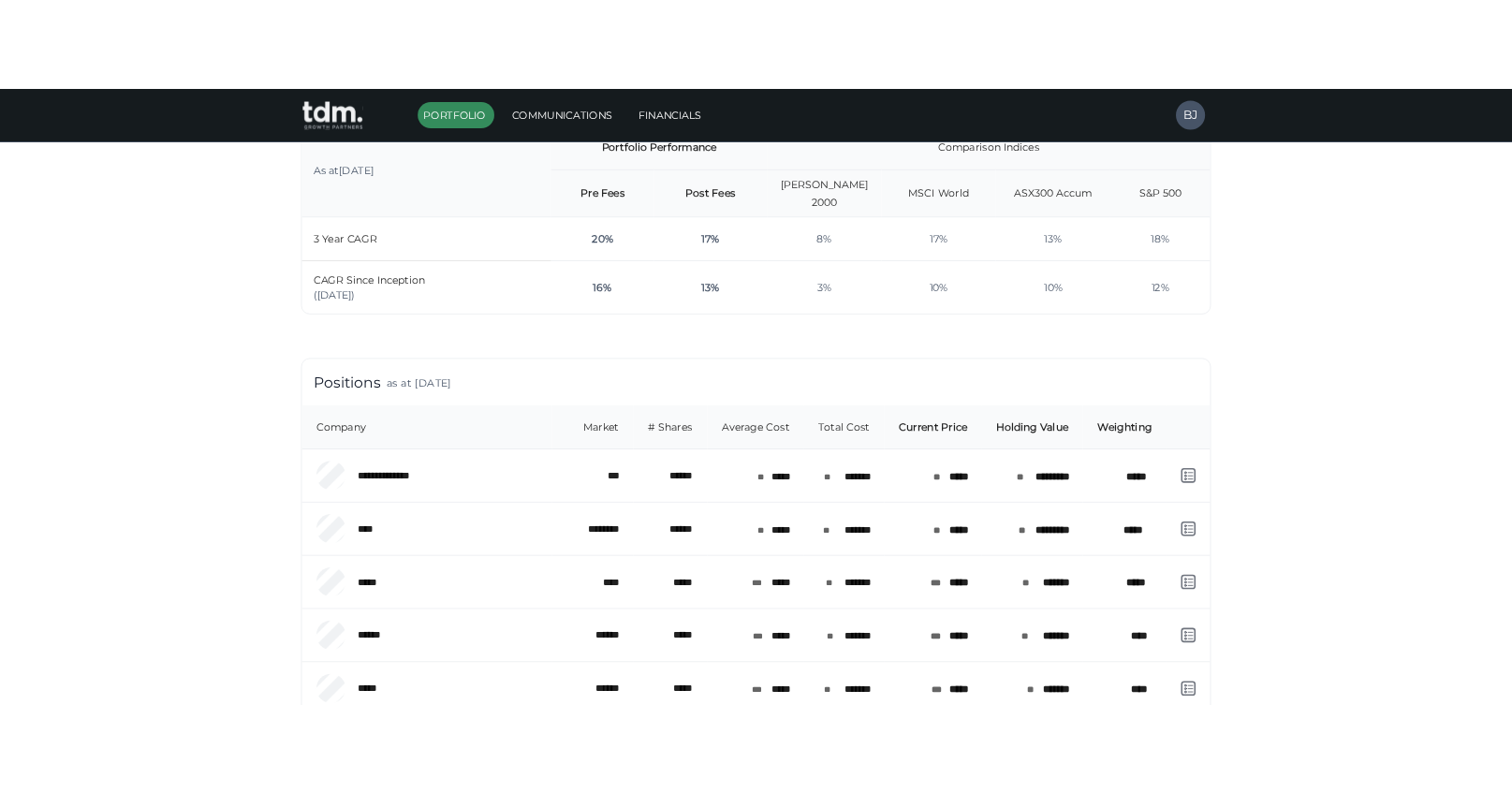 scroll, scrollTop: 936, scrollLeft: 0, axis: vertical 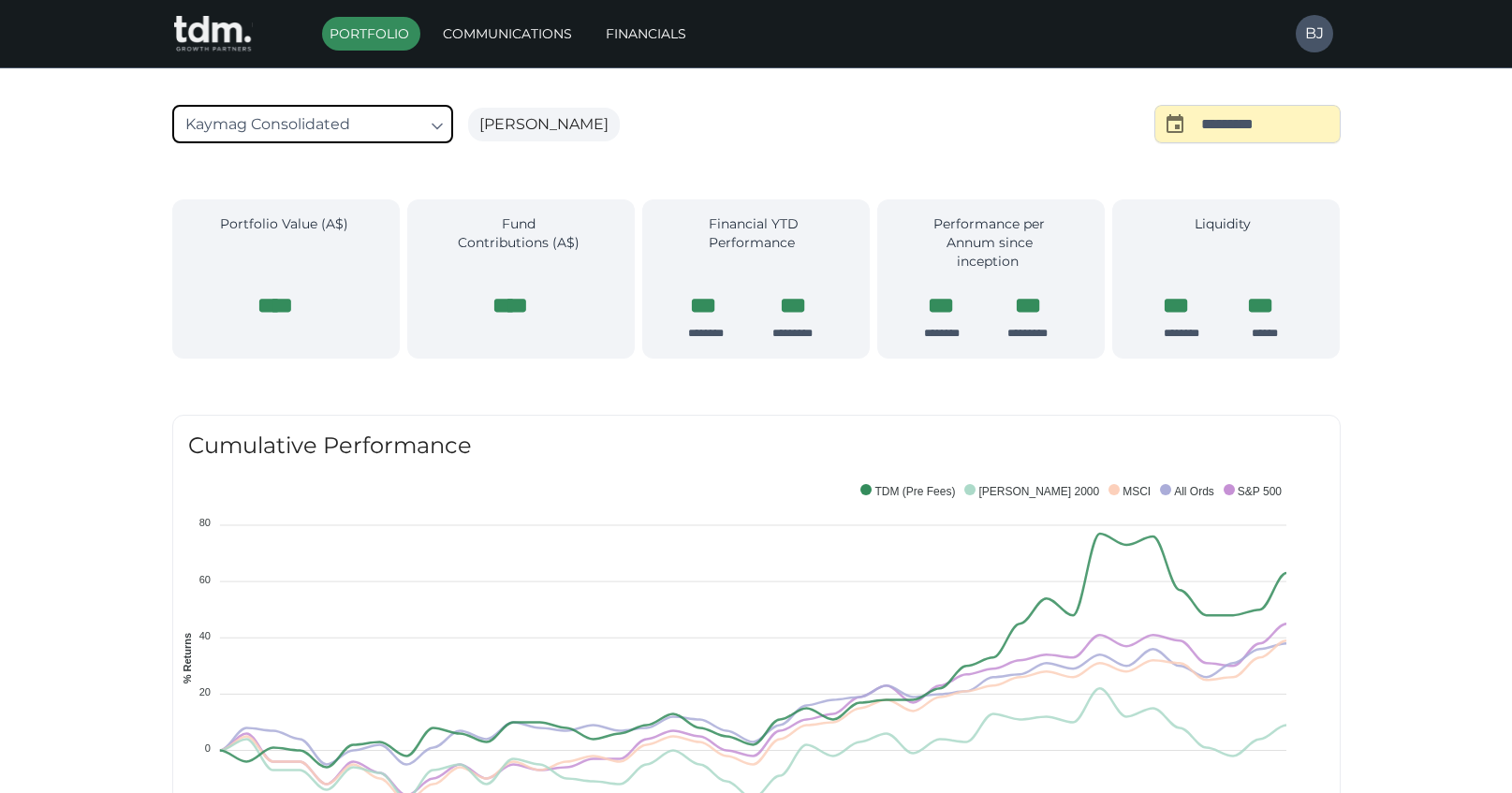 click on "**********" at bounding box center (756, 1264) 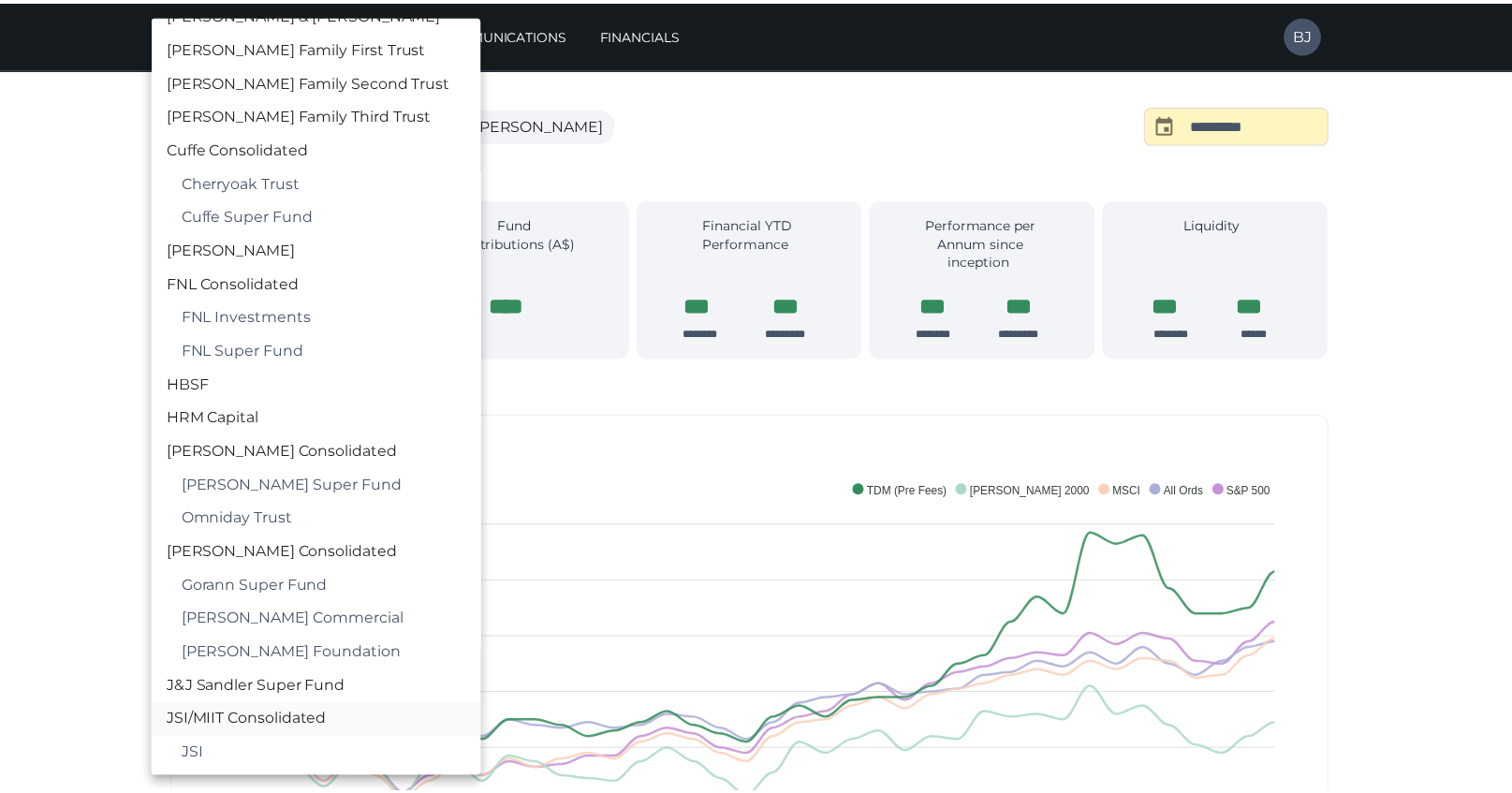 scroll, scrollTop: 284, scrollLeft: 0, axis: vertical 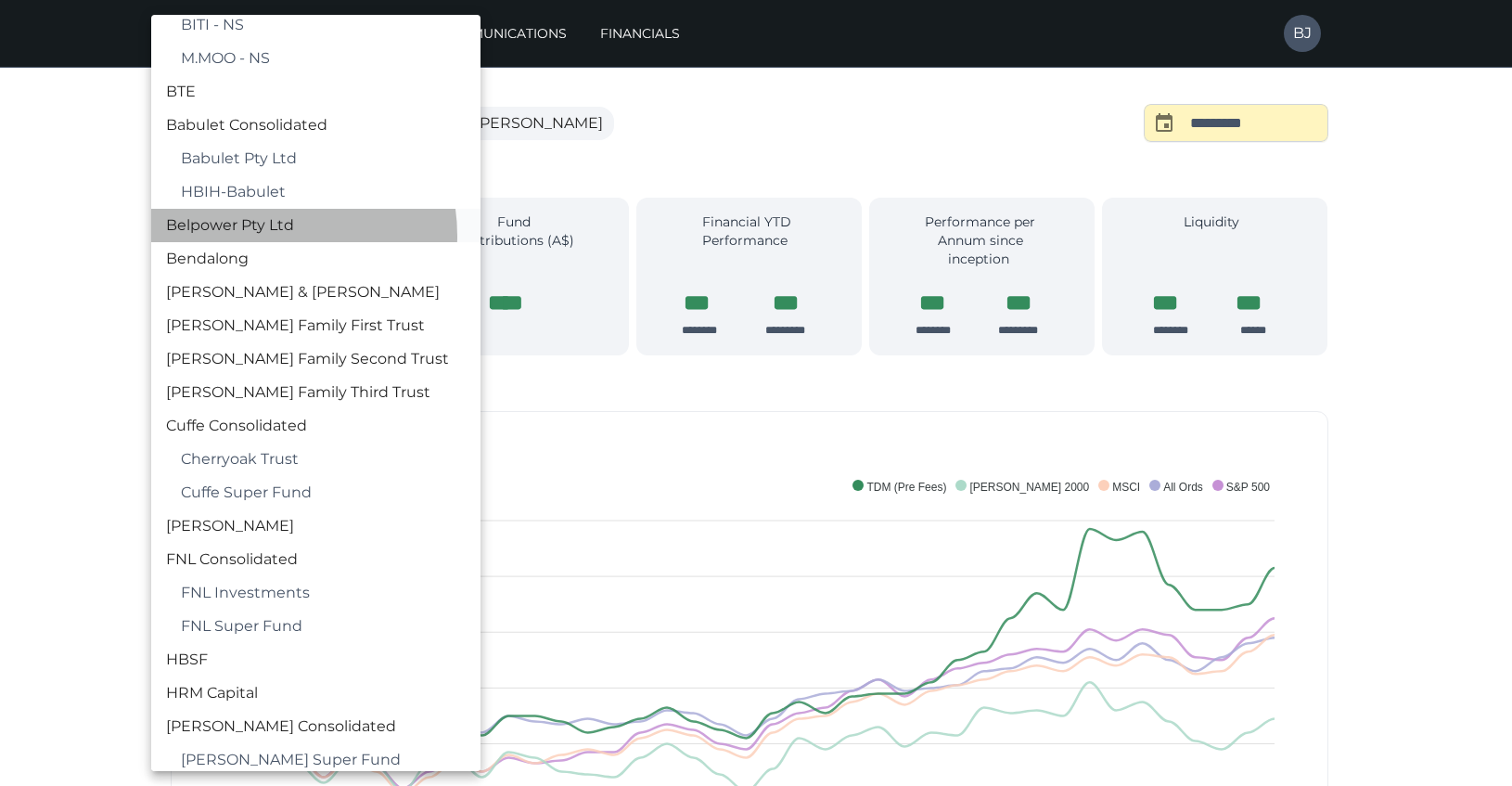 click on "Belpower Pty Ltd" at bounding box center [315, 225] 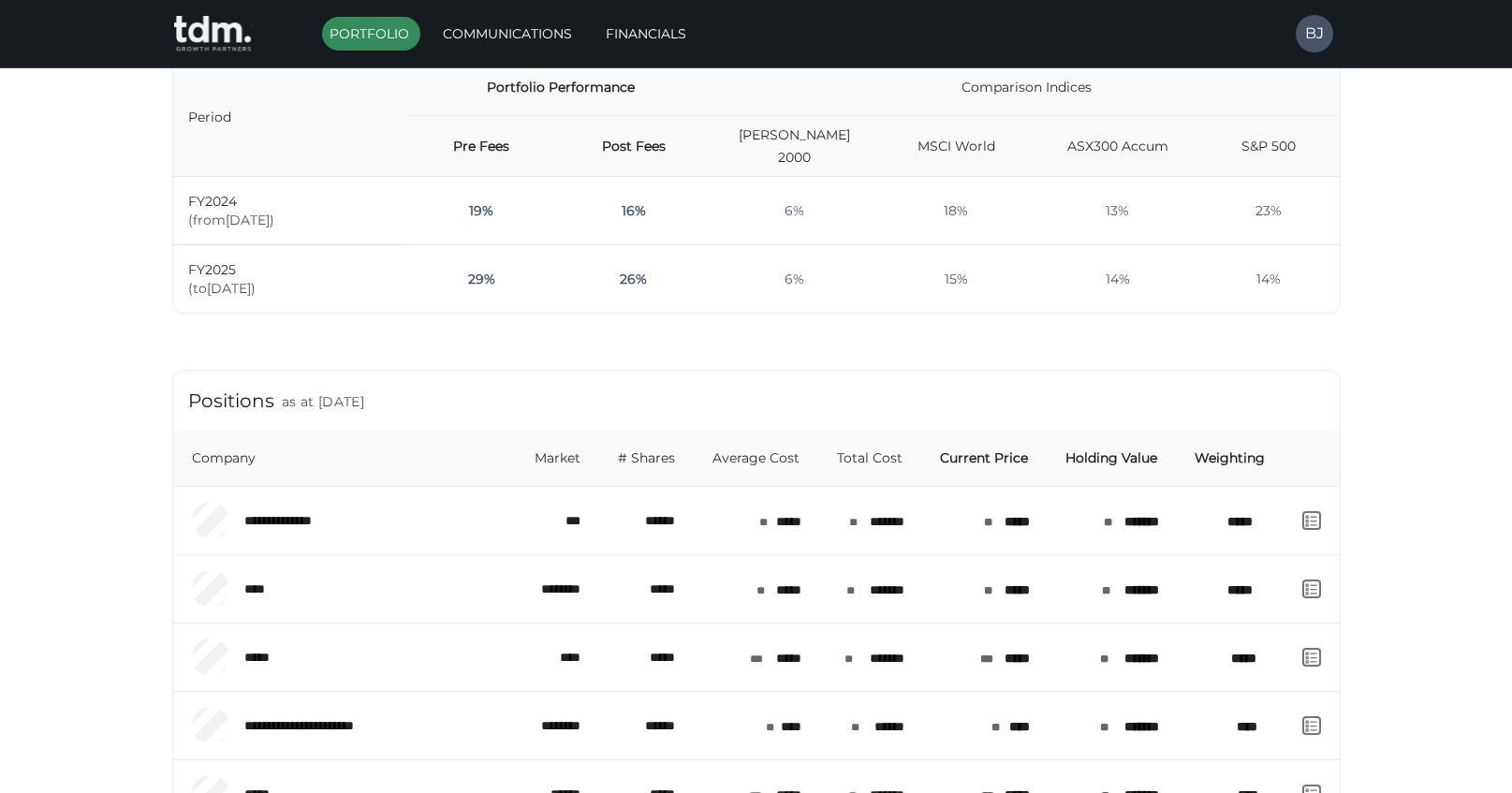 scroll, scrollTop: 272, scrollLeft: 0, axis: vertical 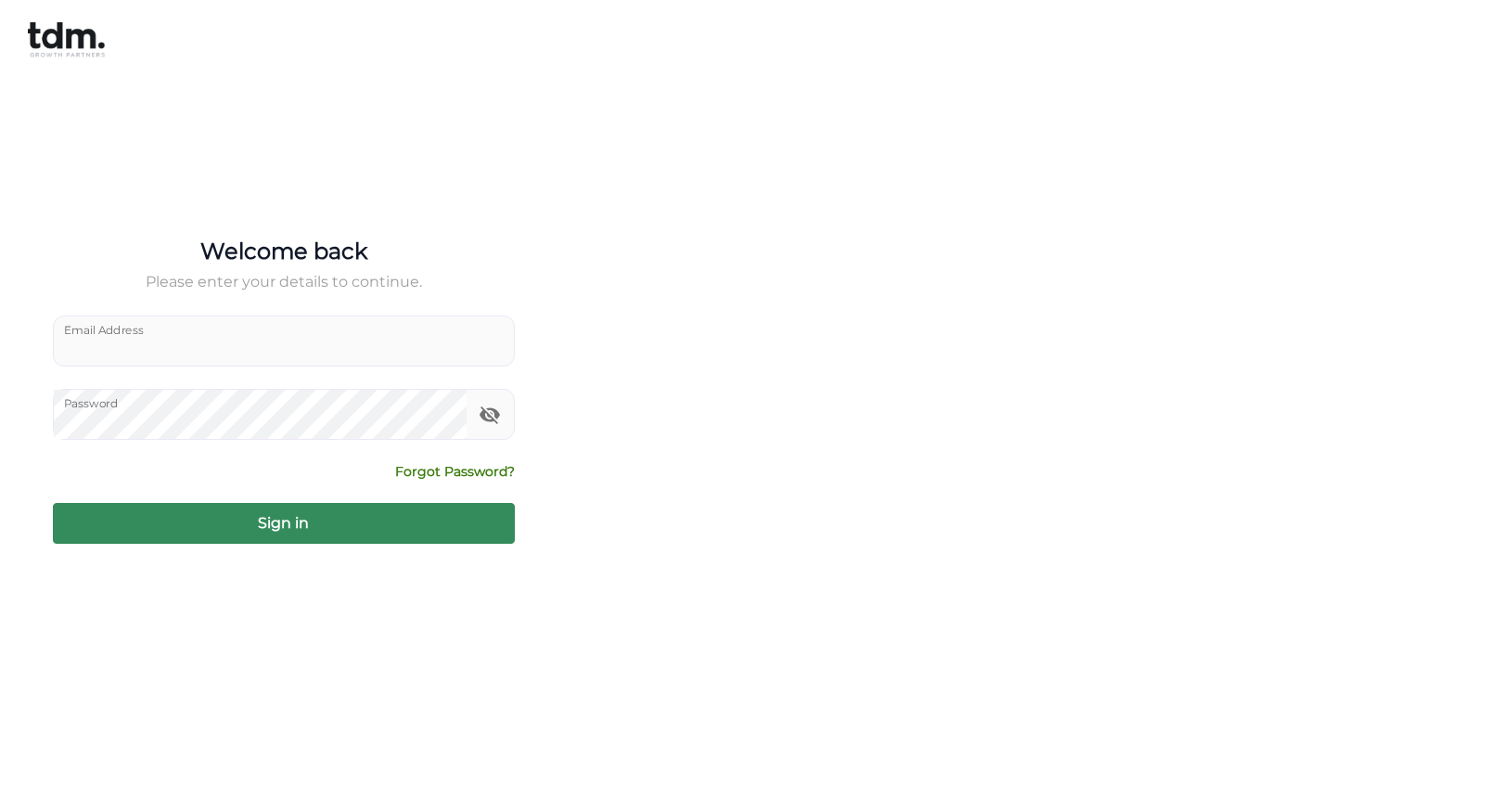 type on "**********" 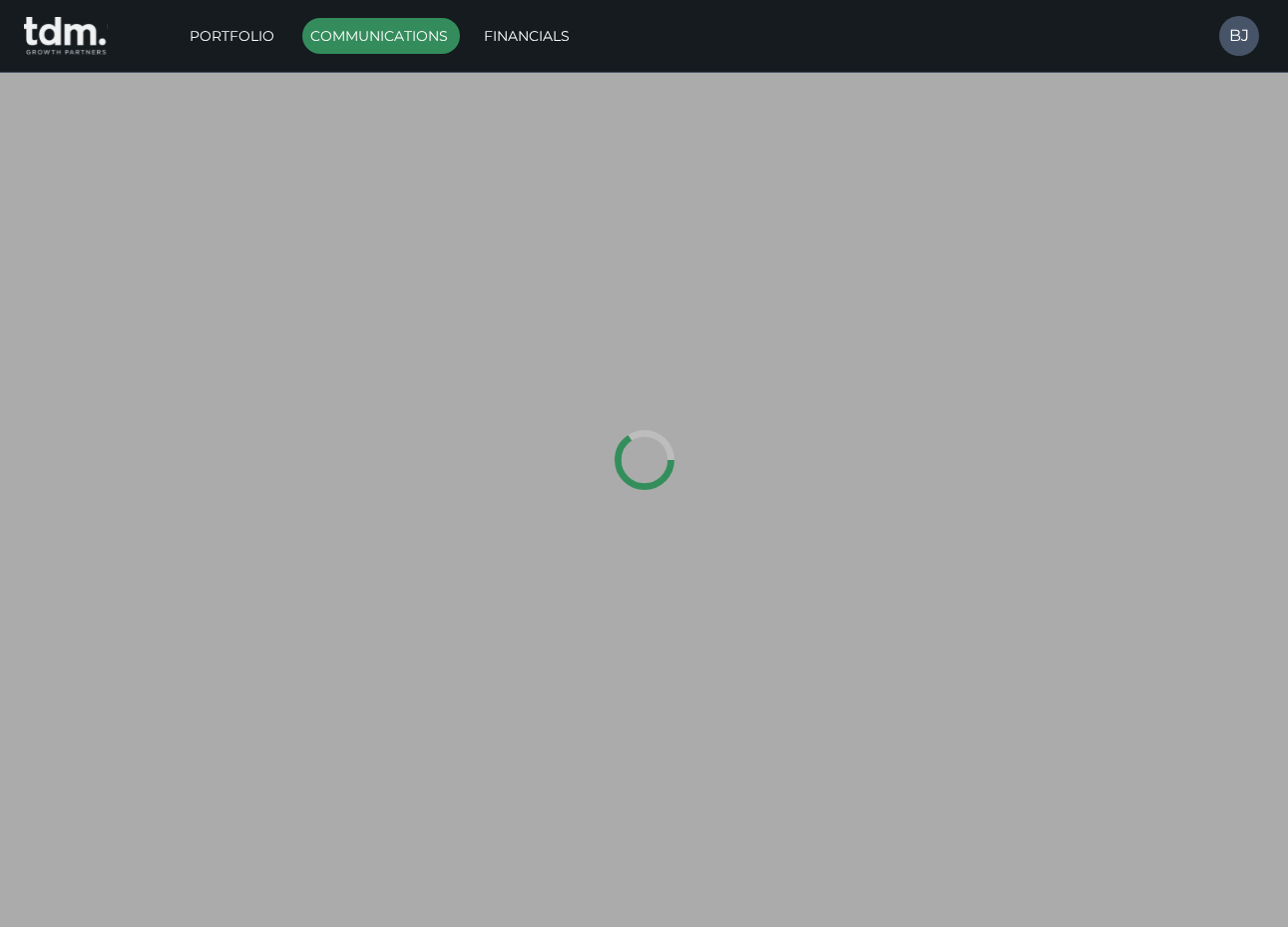 scroll, scrollTop: 0, scrollLeft: 0, axis: both 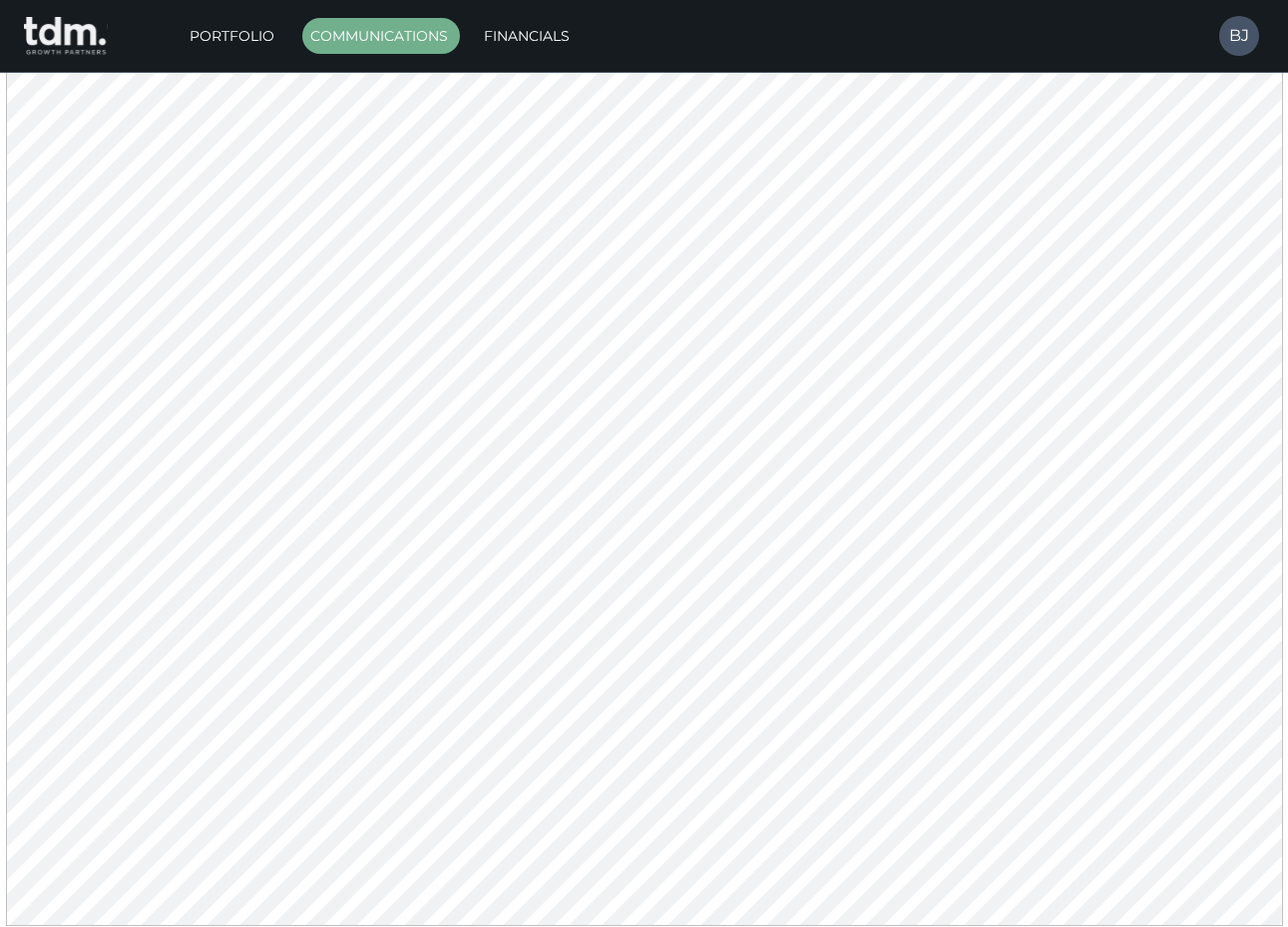 click on "Communications" at bounding box center [381, 36] 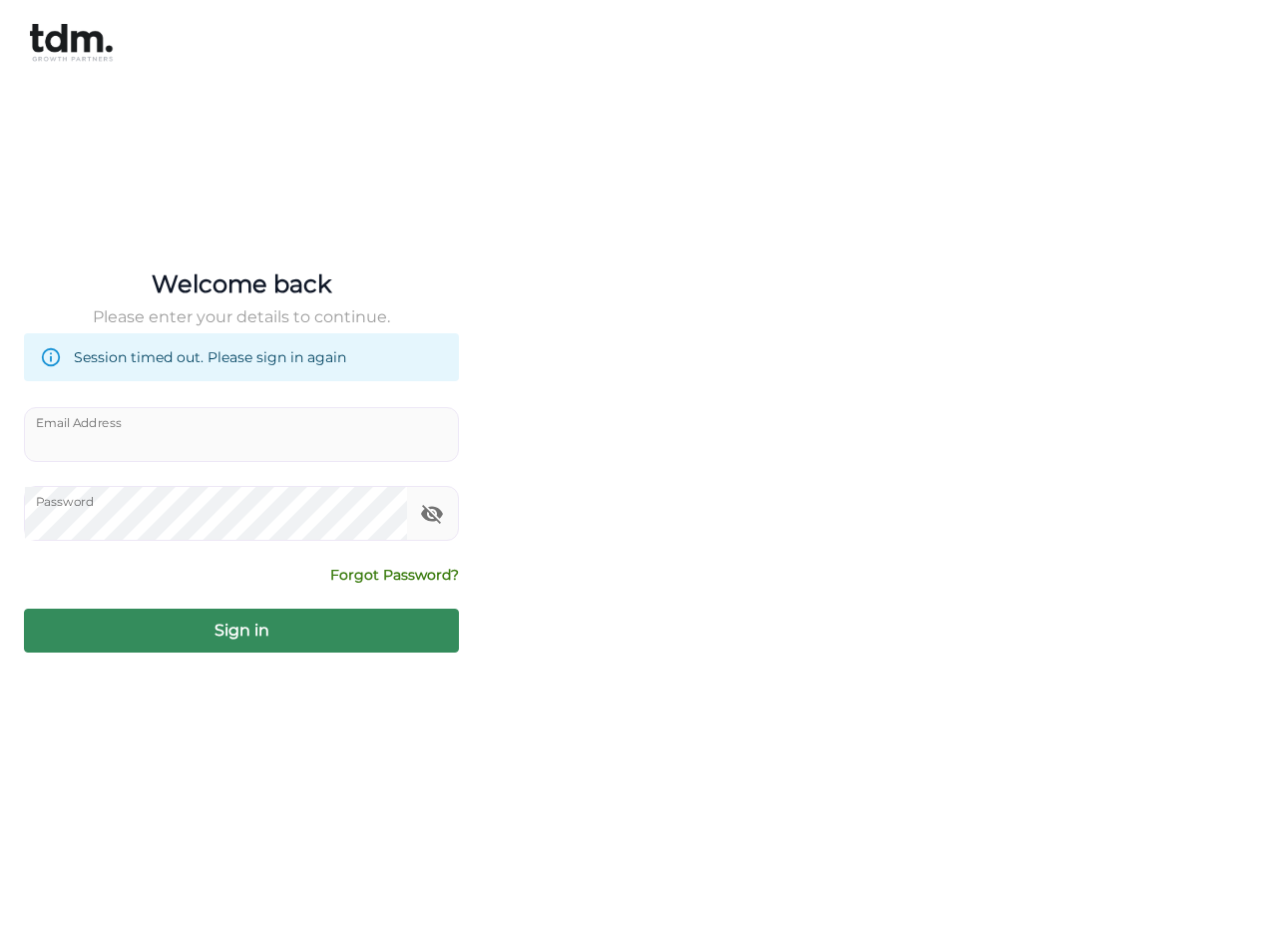 type on "**********" 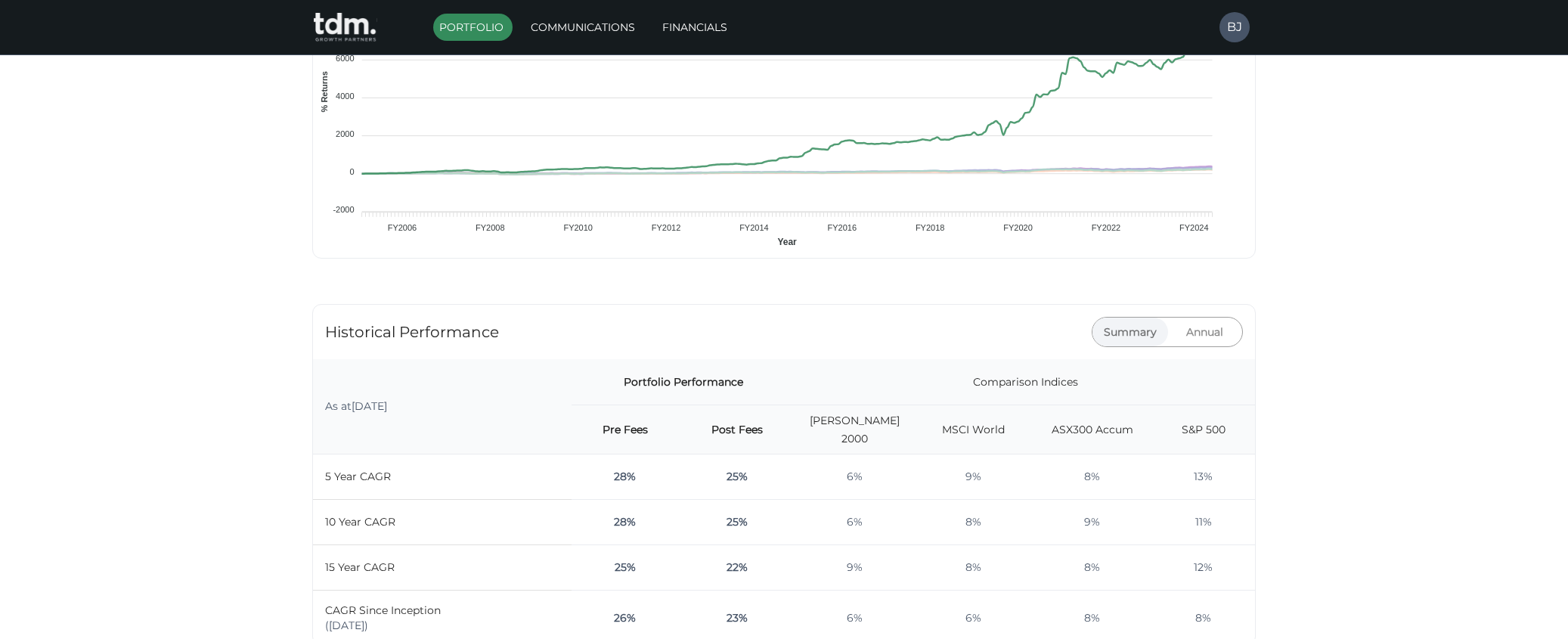 scroll, scrollTop: 0, scrollLeft: 0, axis: both 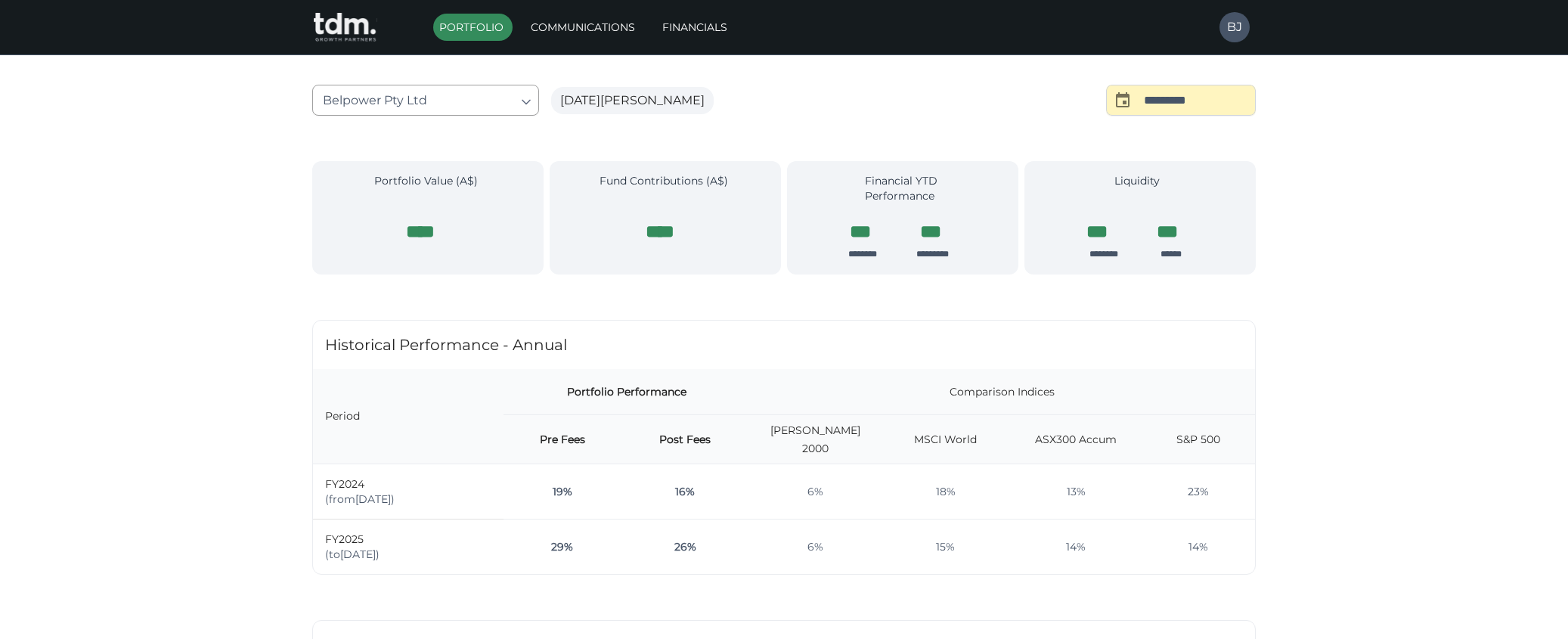 click on "Print is temporarily disabled on Safari. We are sorry for the inconvenience. To print, please use a different browser such as Chrome, or request a PDF from simon.freedman@tdmgrowth.com Portfolio Communications Financials BJ Portfolio of Belpower Pty Ltd ATF Purcell Family Trust as at 30 June 2025 Belpower Pty Ltd ​ Noel Purcell ​ ********* ​ Portfolio Value   (A$) **** Fund Contributions   (A$) **** Financial YTD Performance   *** ******** *** ********* Liquidity   *** ******** *** ****** Portfolio Value   (A$) **** Fund Contributions   (A$) **** Financial YTD Performance   *** ******** *** ********* Liquidity   *** ******** *** ****** Historical Performance - Annual Period Portfolio Performance Comparison Indices Pre Fees Post Fees Russell 2000 MSCI World ASX300 Accum S&P 500 FY2024 (from  12 Jul 2023 ) 19% 16% 6% 18% 13% 23% FY2025 (to  30 Jun 2025 ) 29% 26% 6% 15% 14% 14% Historical Performance - Summary As at  Jun 2025 Portfolio Performance Comparison Indices Pre Fees Post Fees Russell 2000" at bounding box center [784, 778] 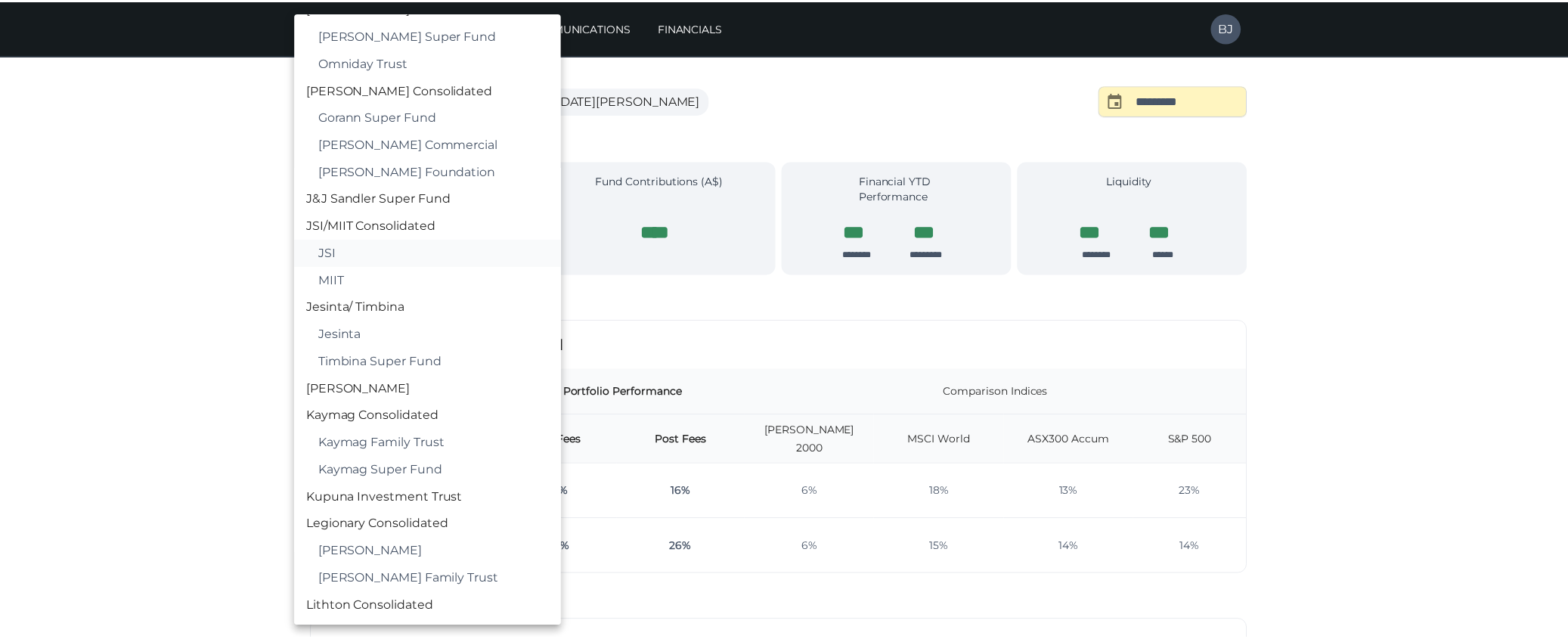 scroll, scrollTop: 832, scrollLeft: 0, axis: vertical 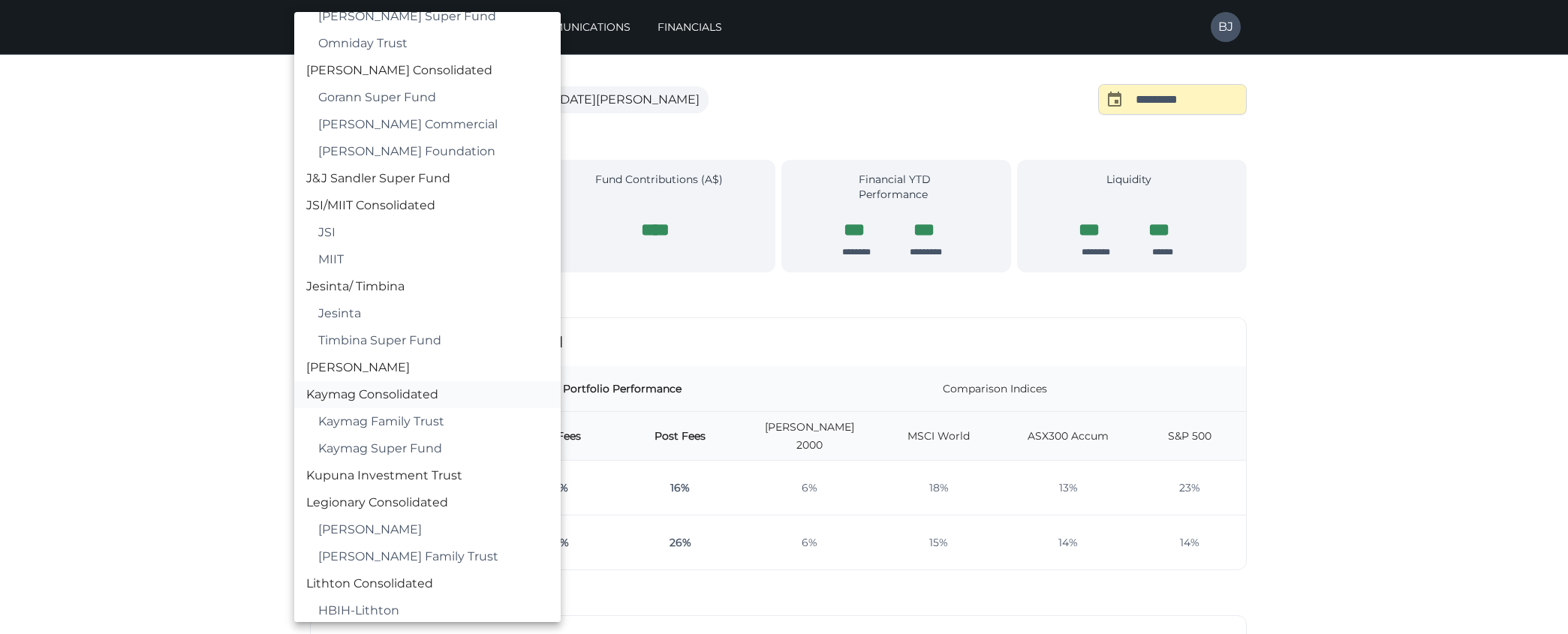 click on "Kaymag Consolidated" at bounding box center (427, 395) 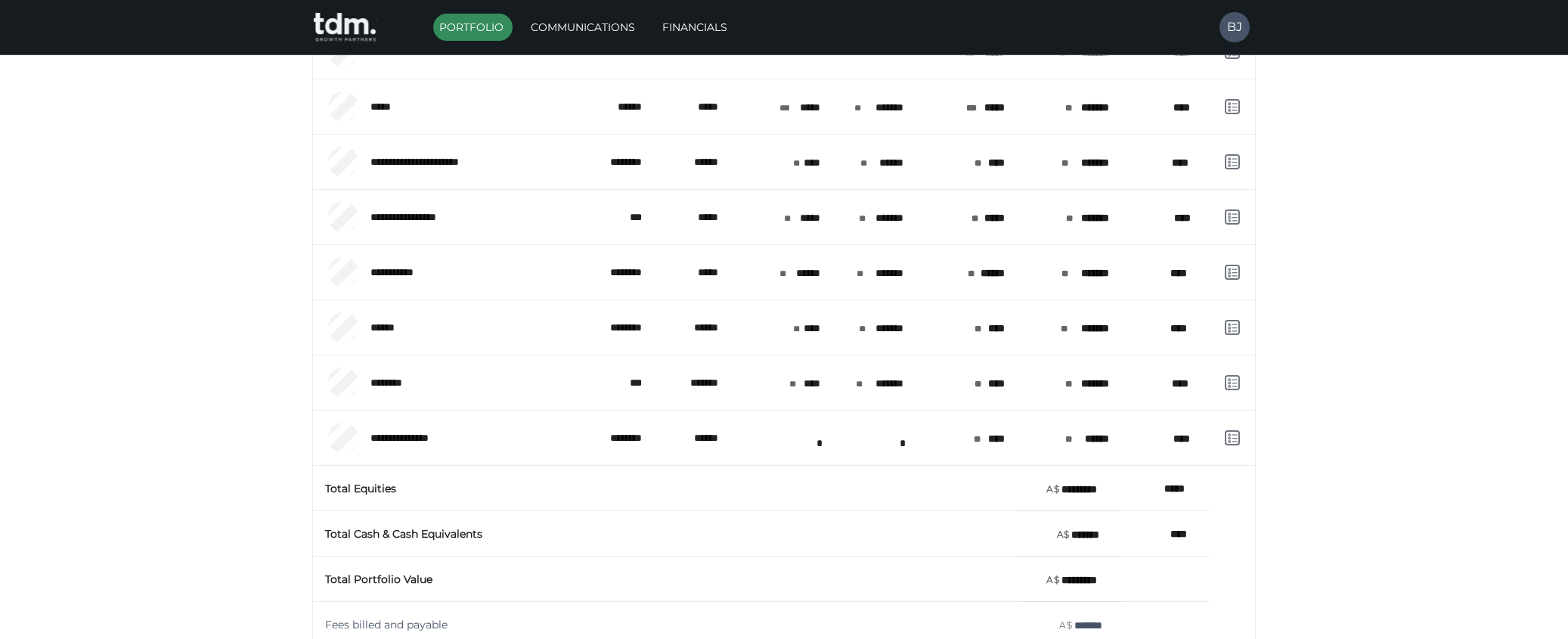 scroll, scrollTop: 1286, scrollLeft: 0, axis: vertical 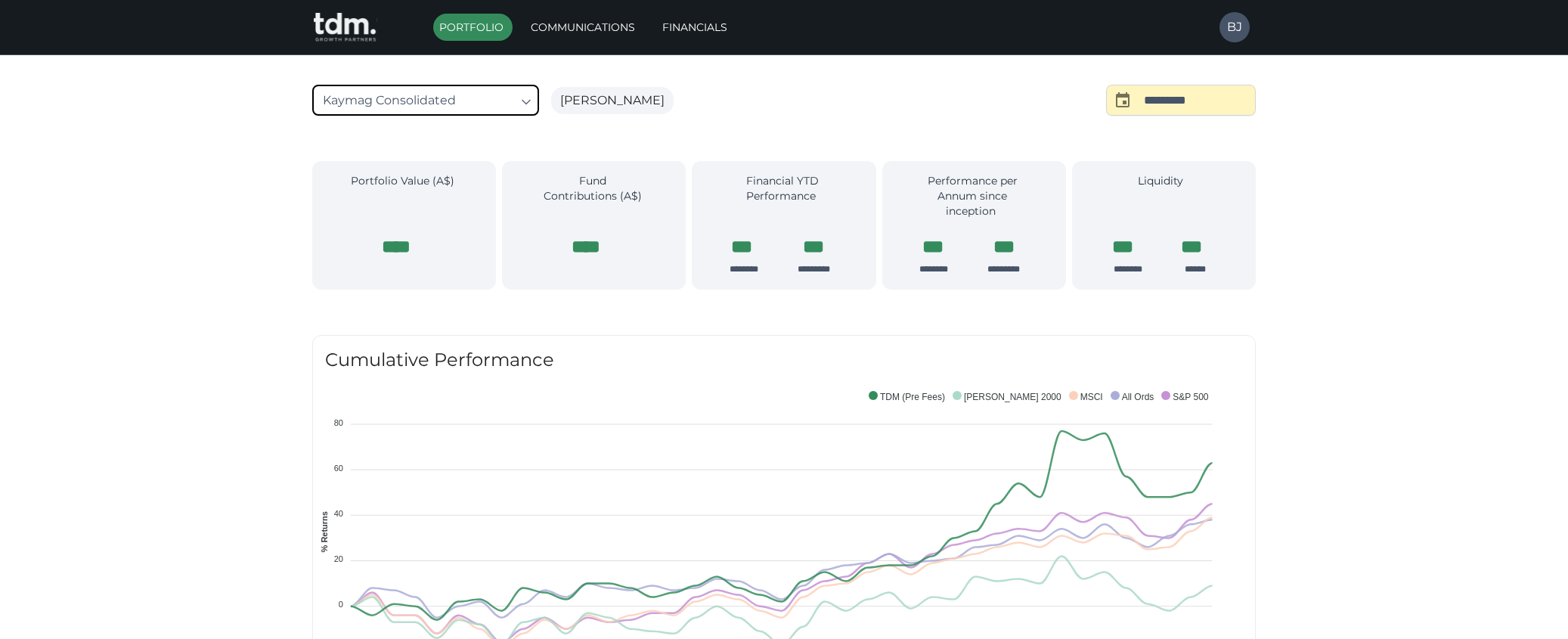 click on "**********" at bounding box center [784, 1021] 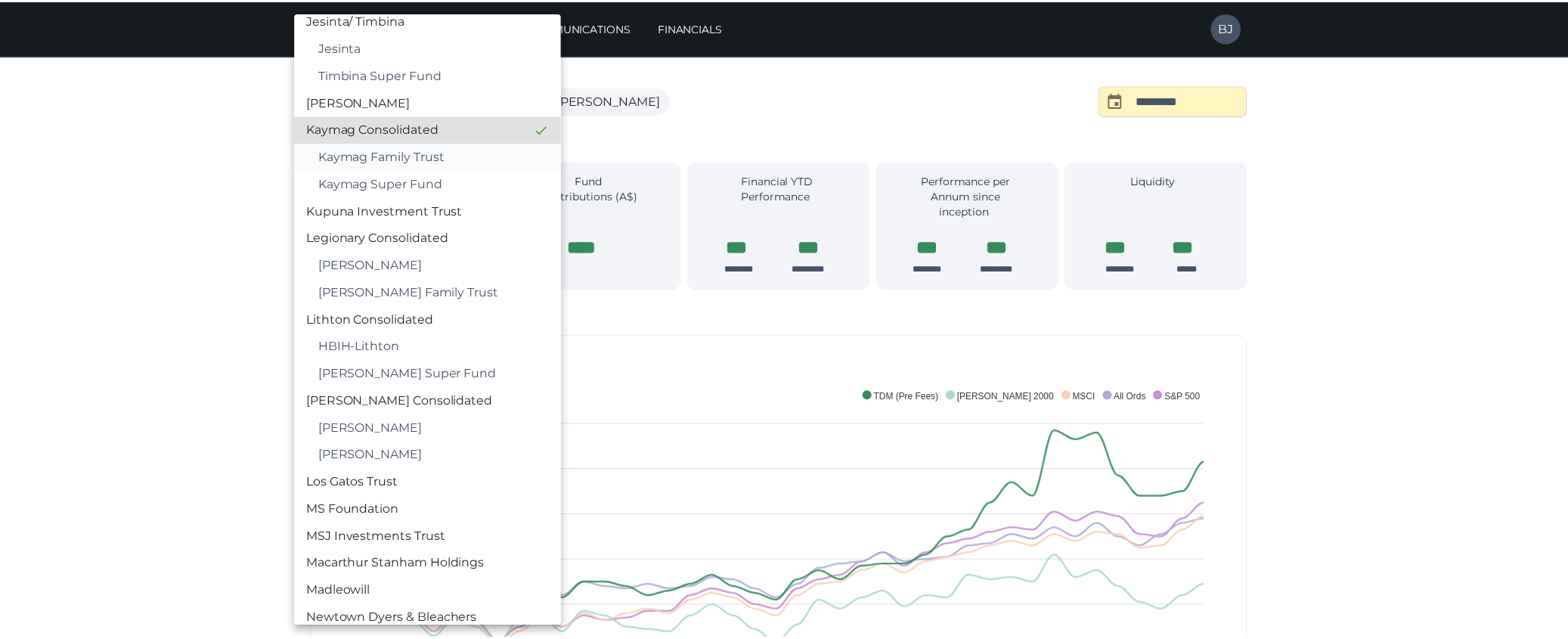scroll, scrollTop: 1137, scrollLeft: 0, axis: vertical 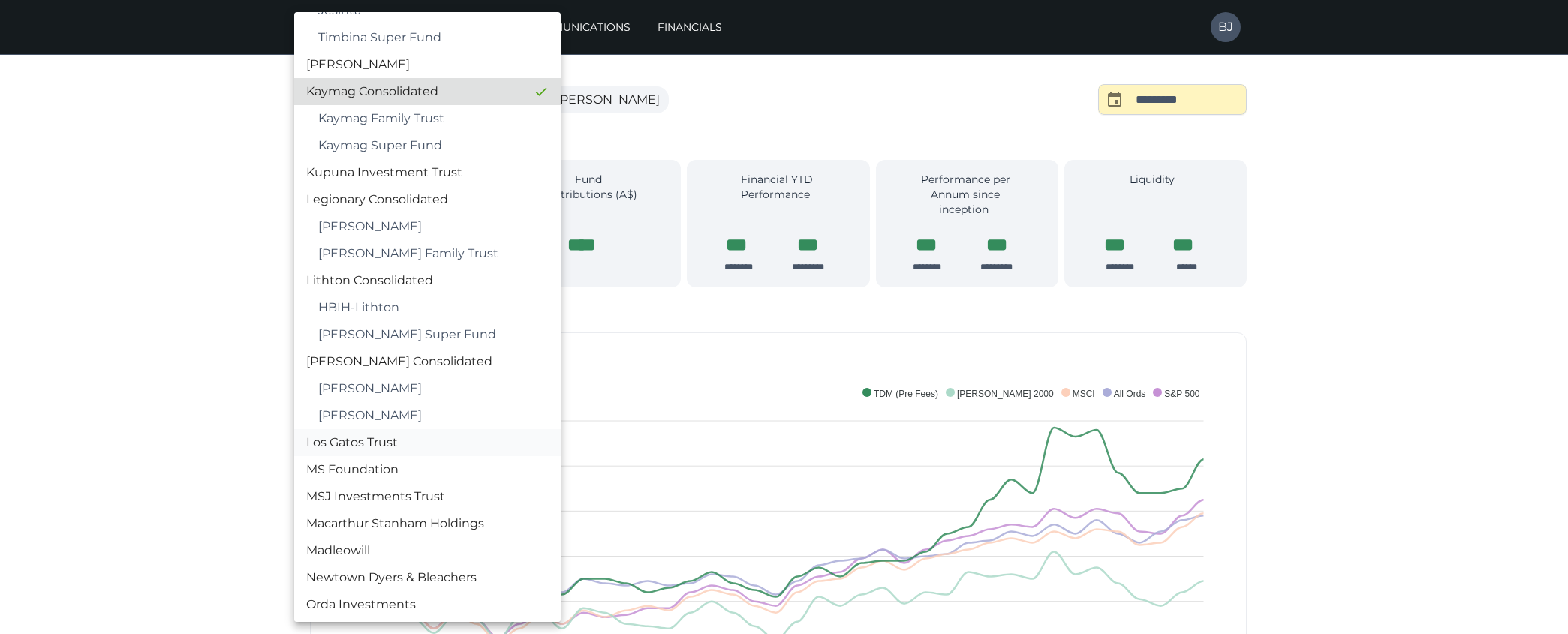 click on "Los Gatos Trust" at bounding box center [427, 443] 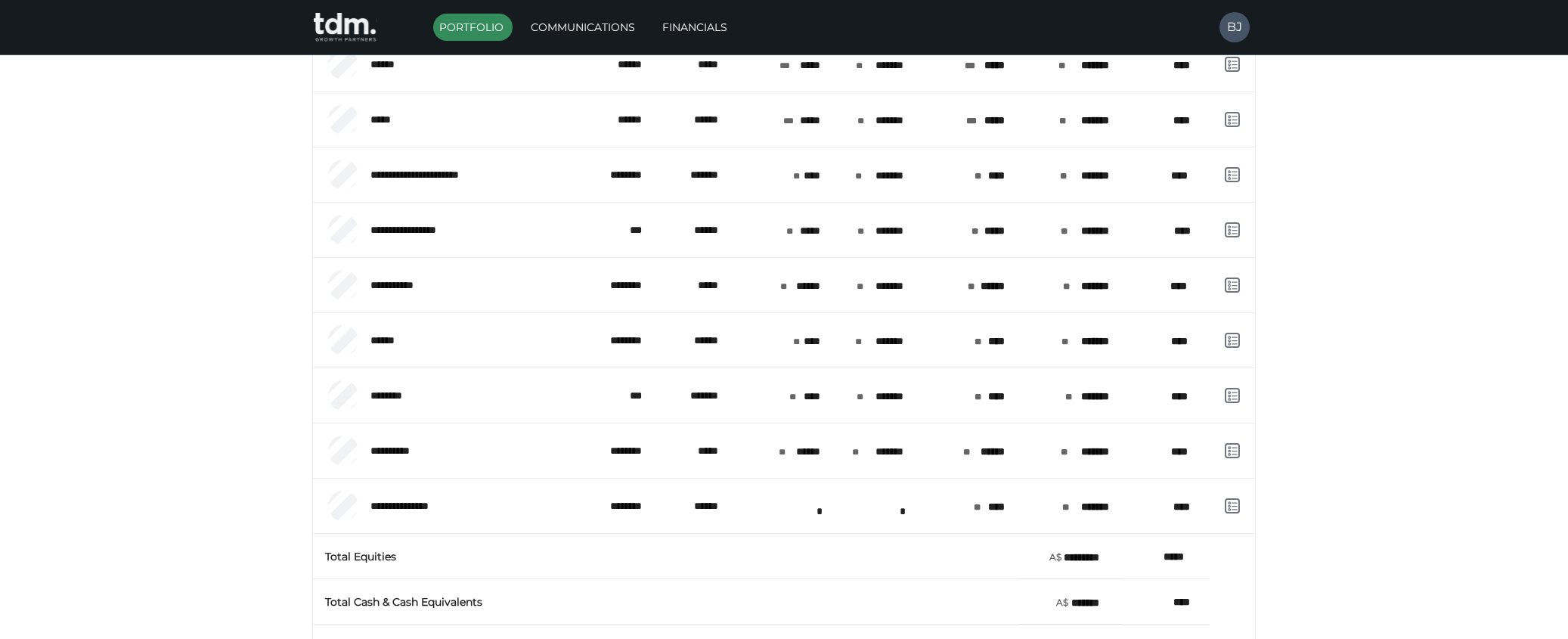 scroll, scrollTop: 1286, scrollLeft: 0, axis: vertical 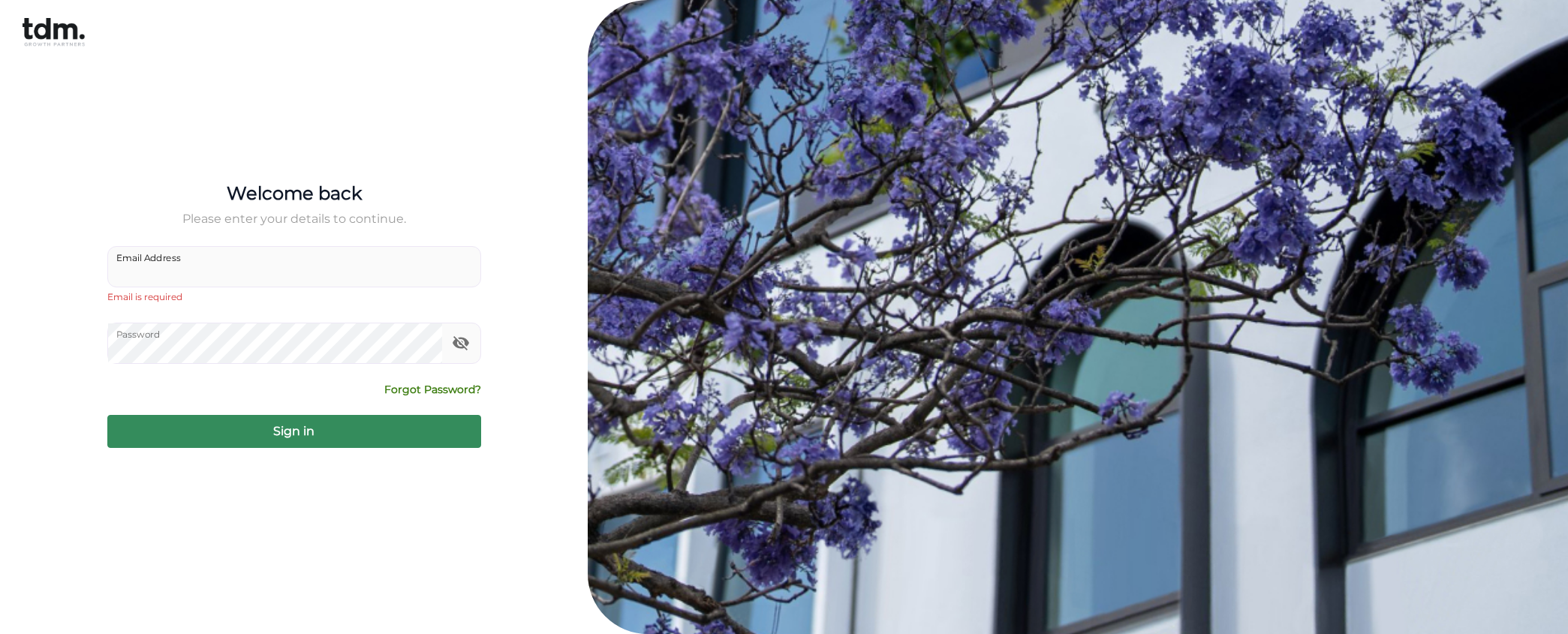 click on "Email Address" at bounding box center [294, 266] 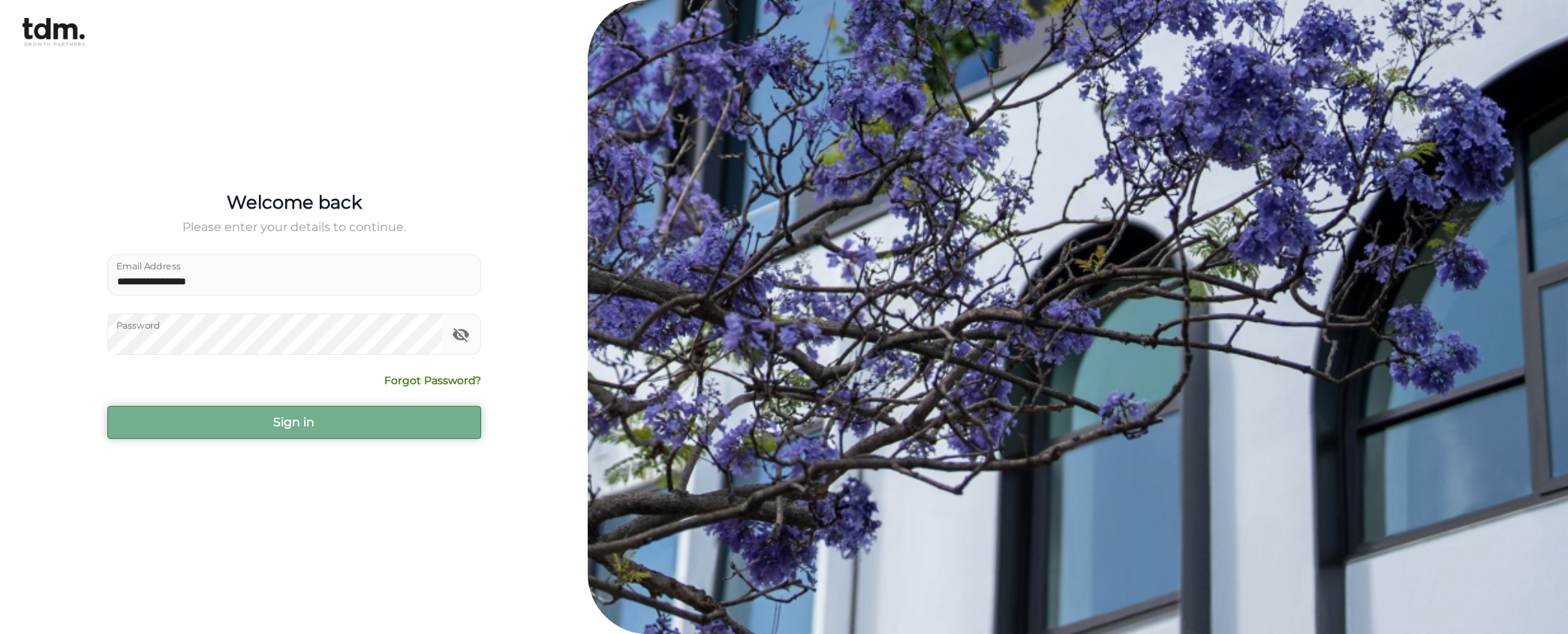 click on "Sign in" at bounding box center [294, 422] 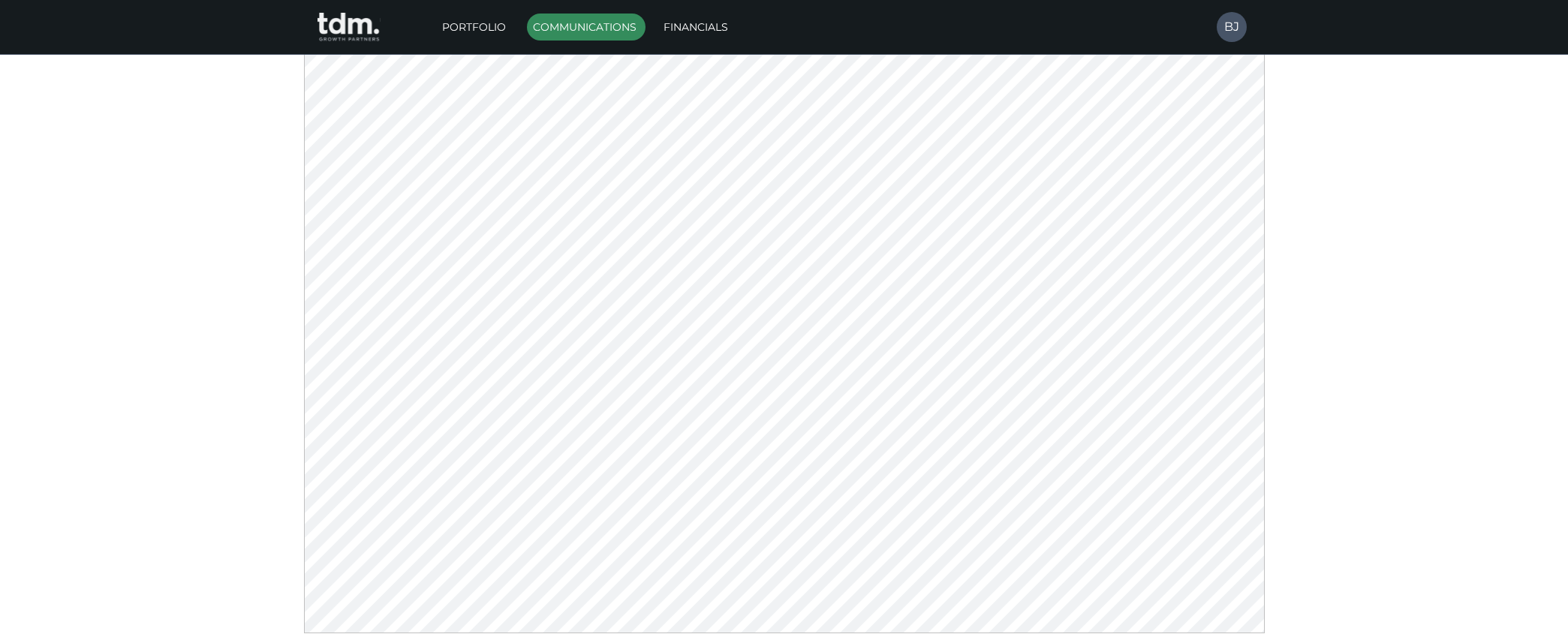 click on "Communications" at bounding box center [586, 27] 